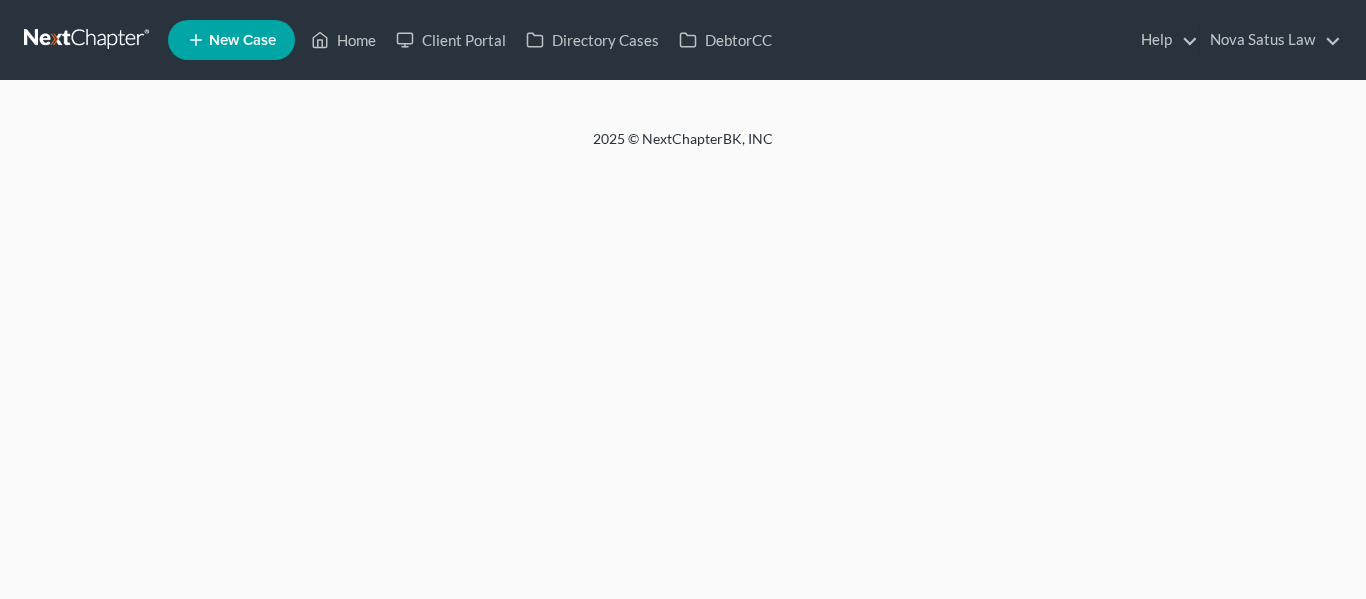 scroll, scrollTop: 0, scrollLeft: 0, axis: both 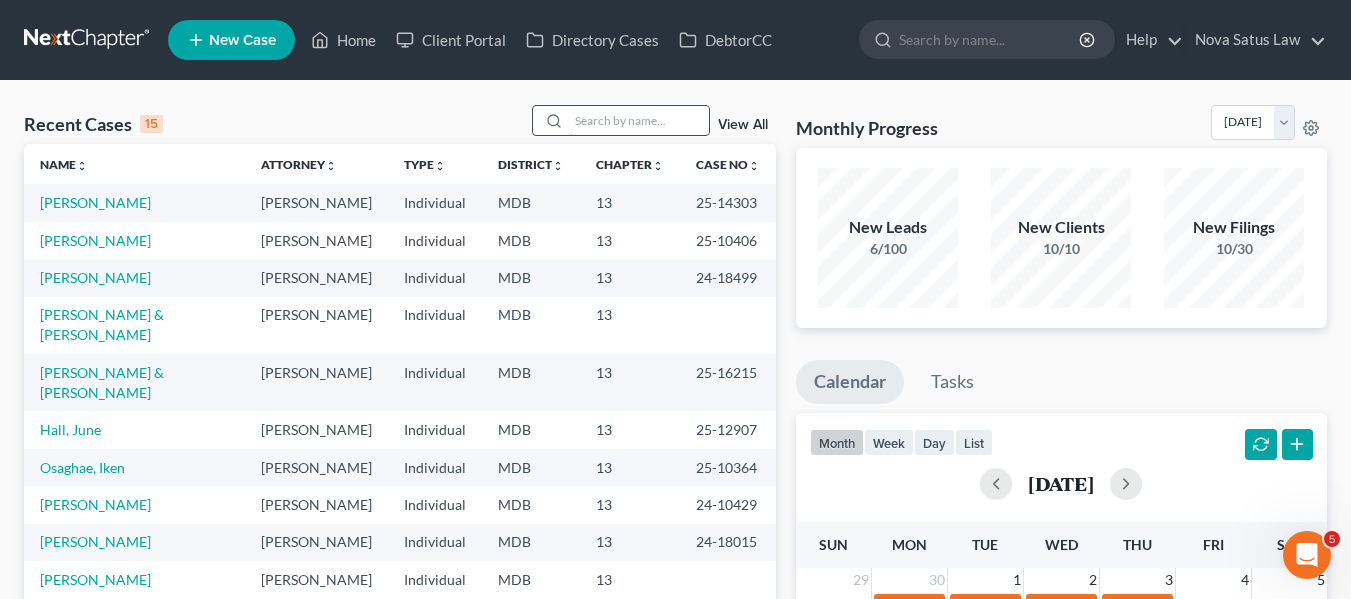 click at bounding box center (639, 120) 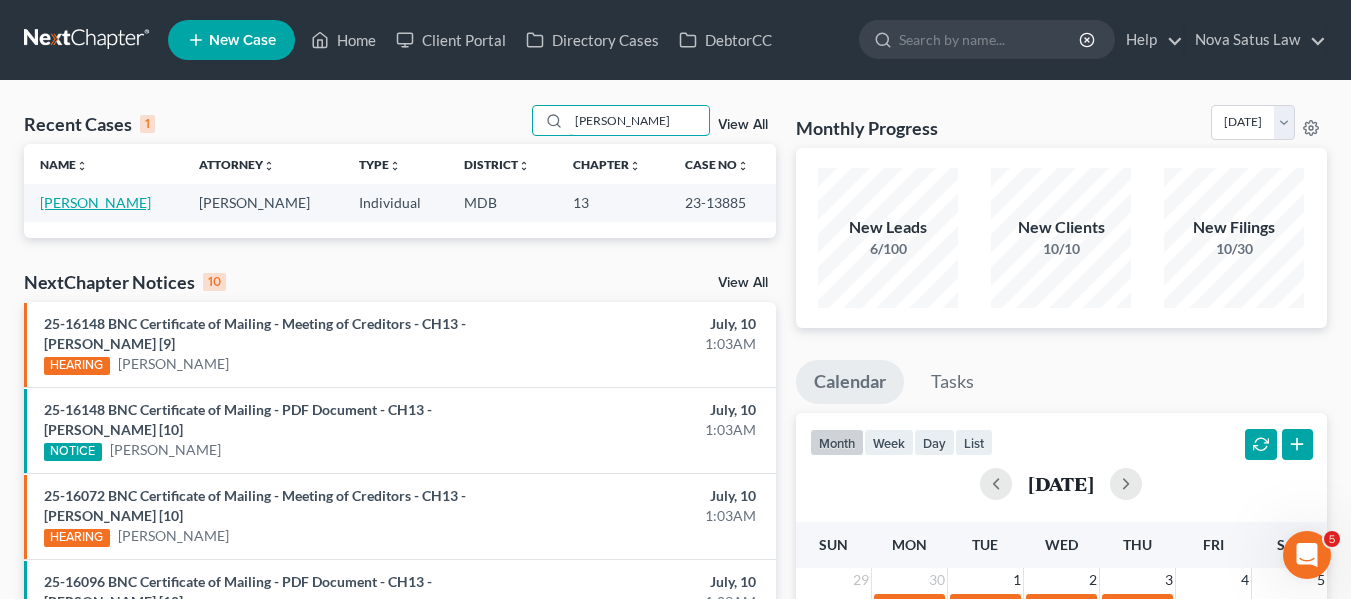 type on "[PERSON_NAME]" 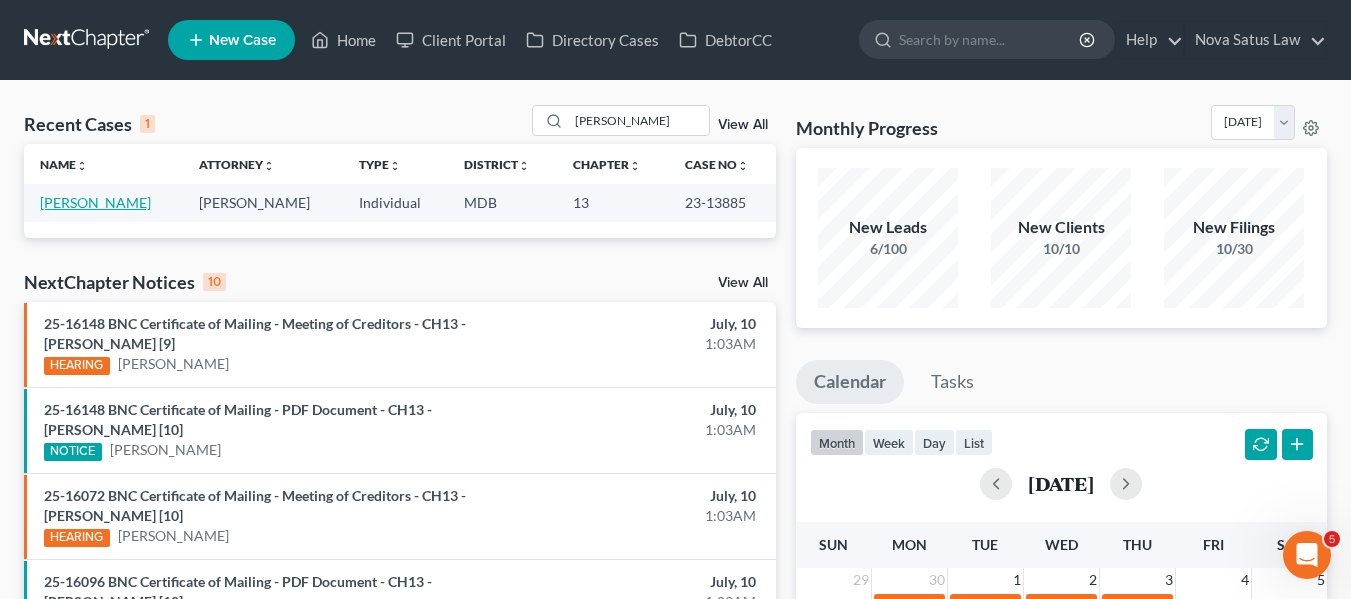 click on "[PERSON_NAME]" at bounding box center [95, 202] 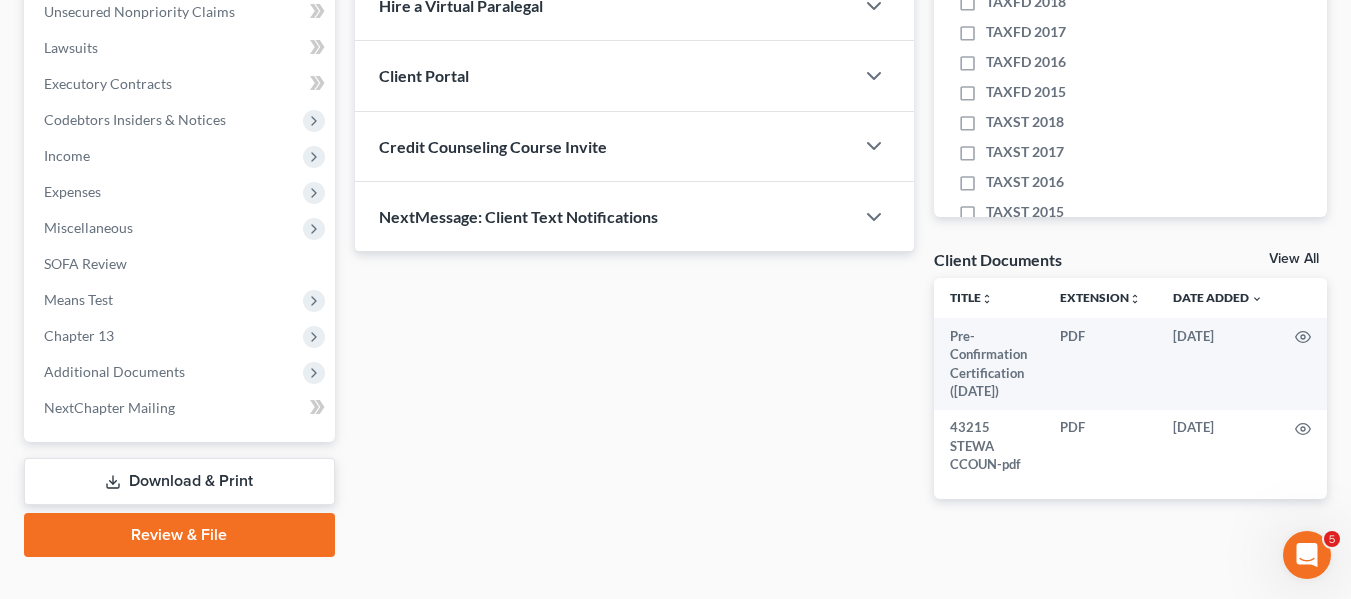 scroll, scrollTop: 536, scrollLeft: 0, axis: vertical 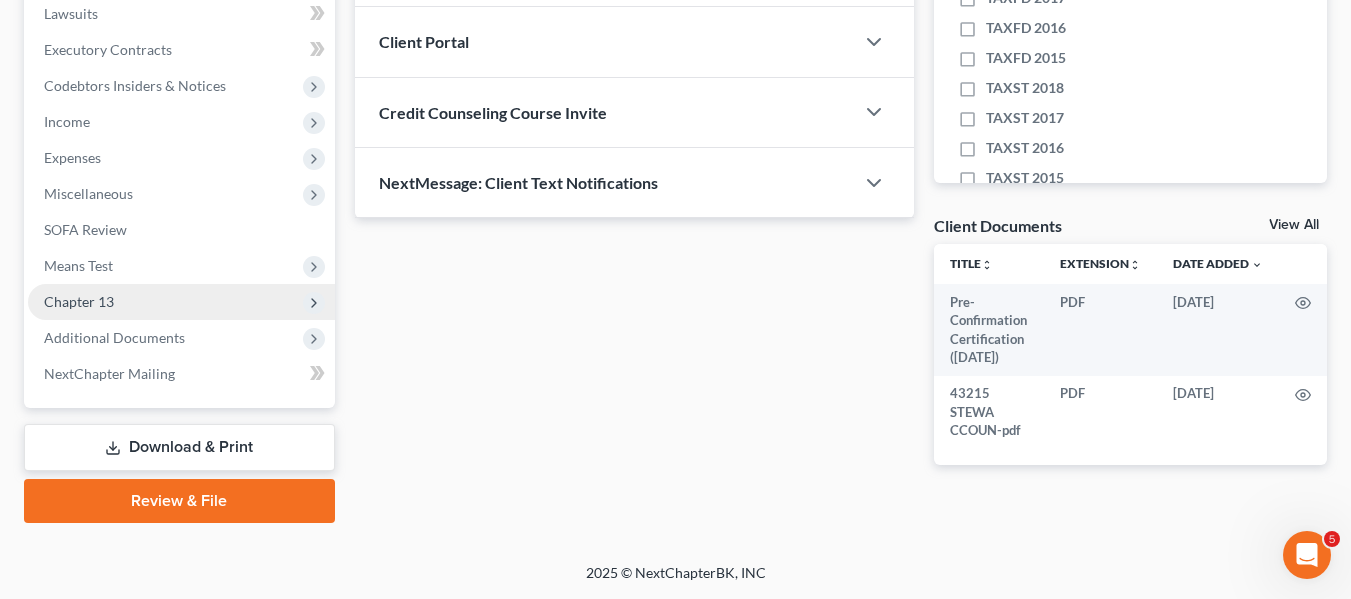 click on "Chapter 13" at bounding box center [79, 301] 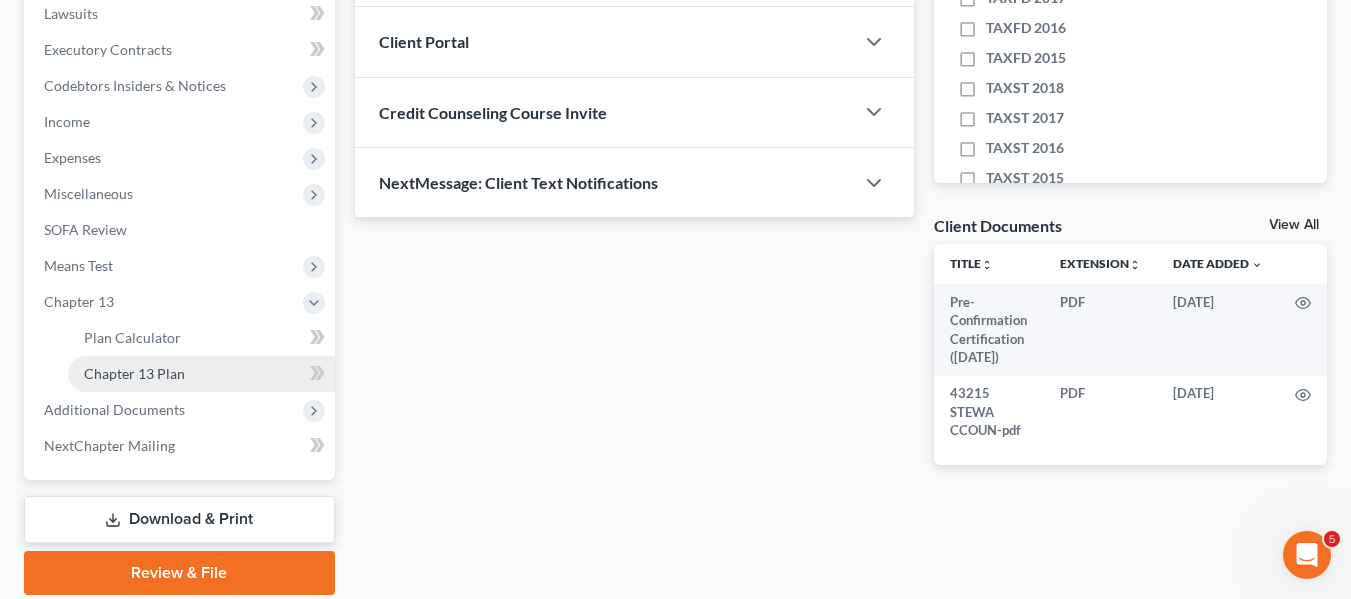 click on "Chapter 13 Plan" at bounding box center (134, 373) 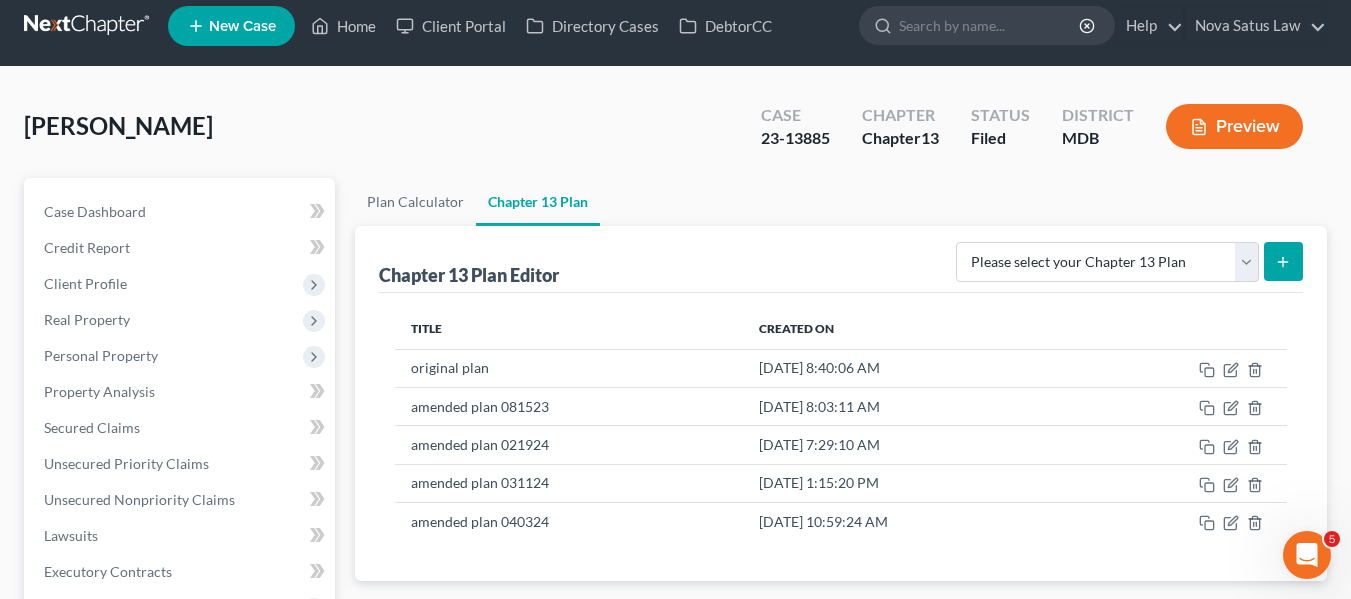 scroll, scrollTop: 13, scrollLeft: 0, axis: vertical 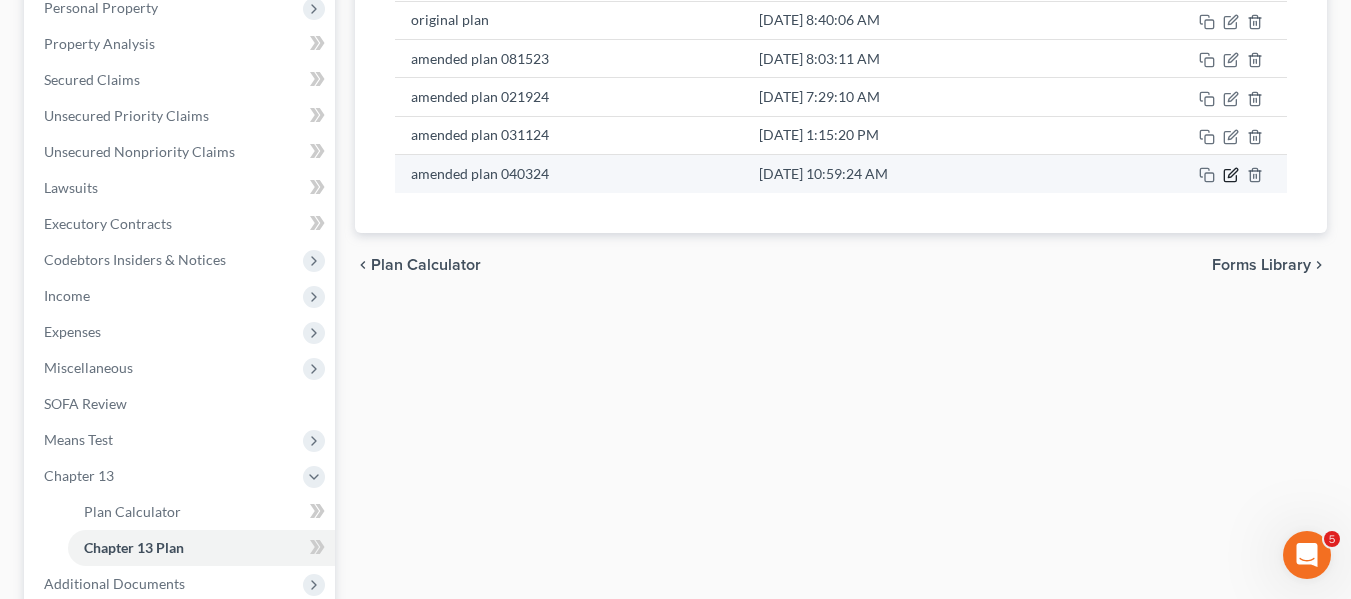 click 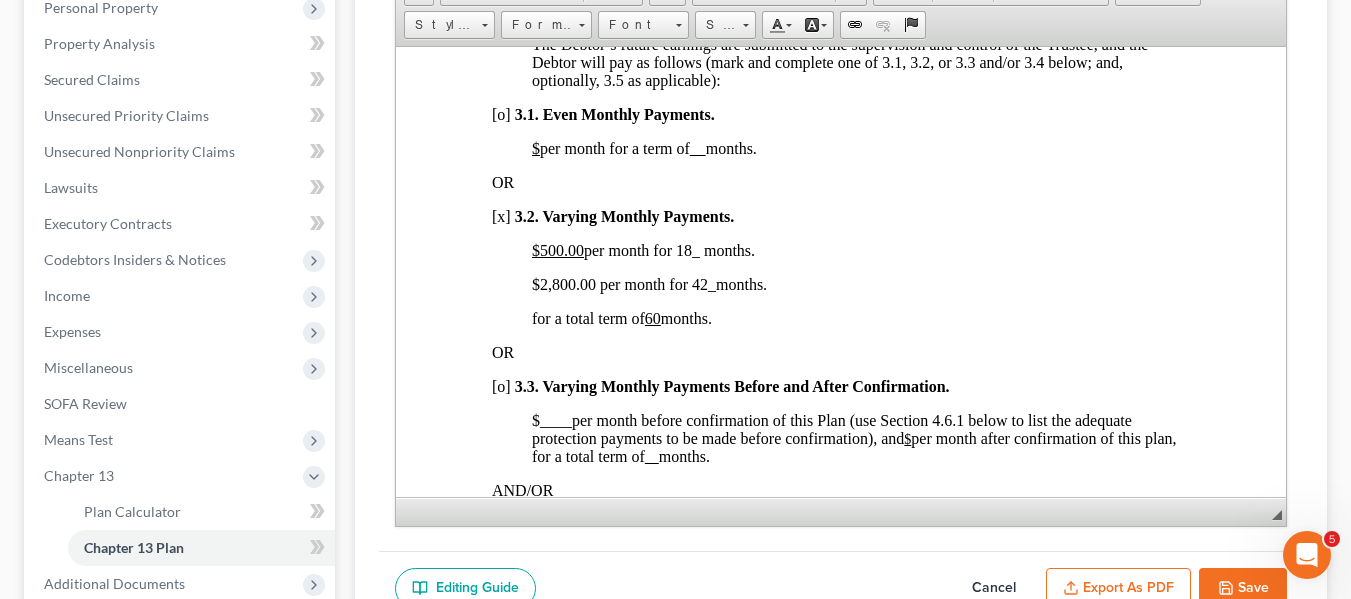 scroll, scrollTop: 1465, scrollLeft: 0, axis: vertical 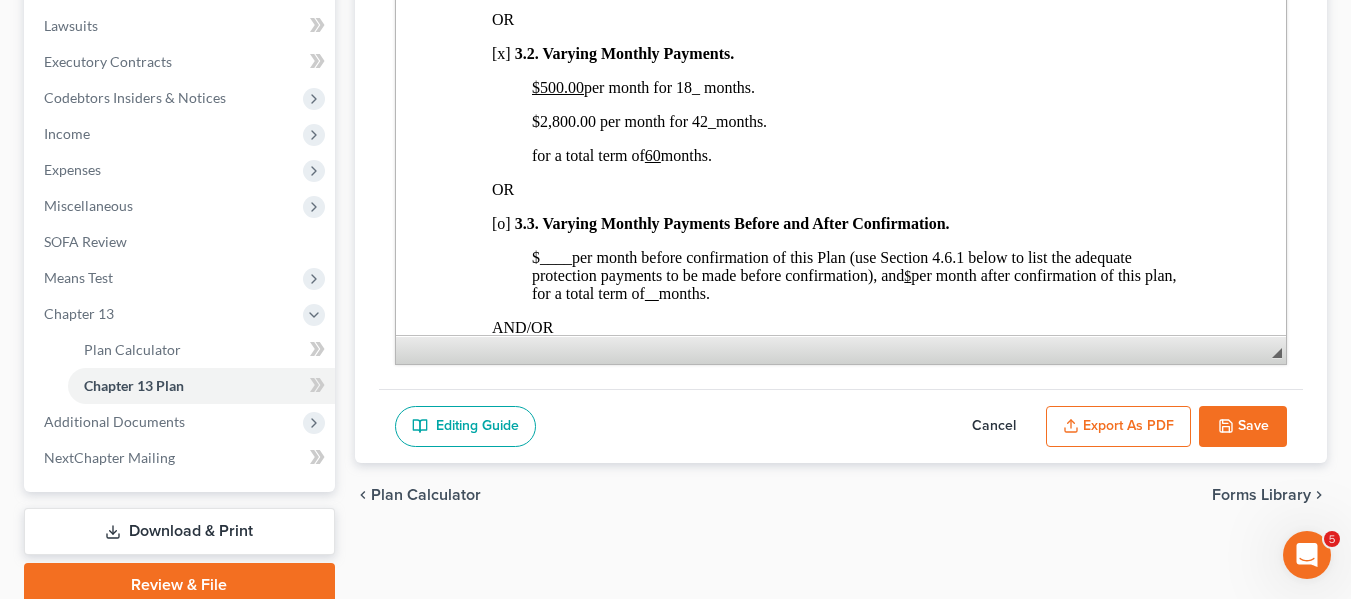click on "Cancel" at bounding box center [994, 427] 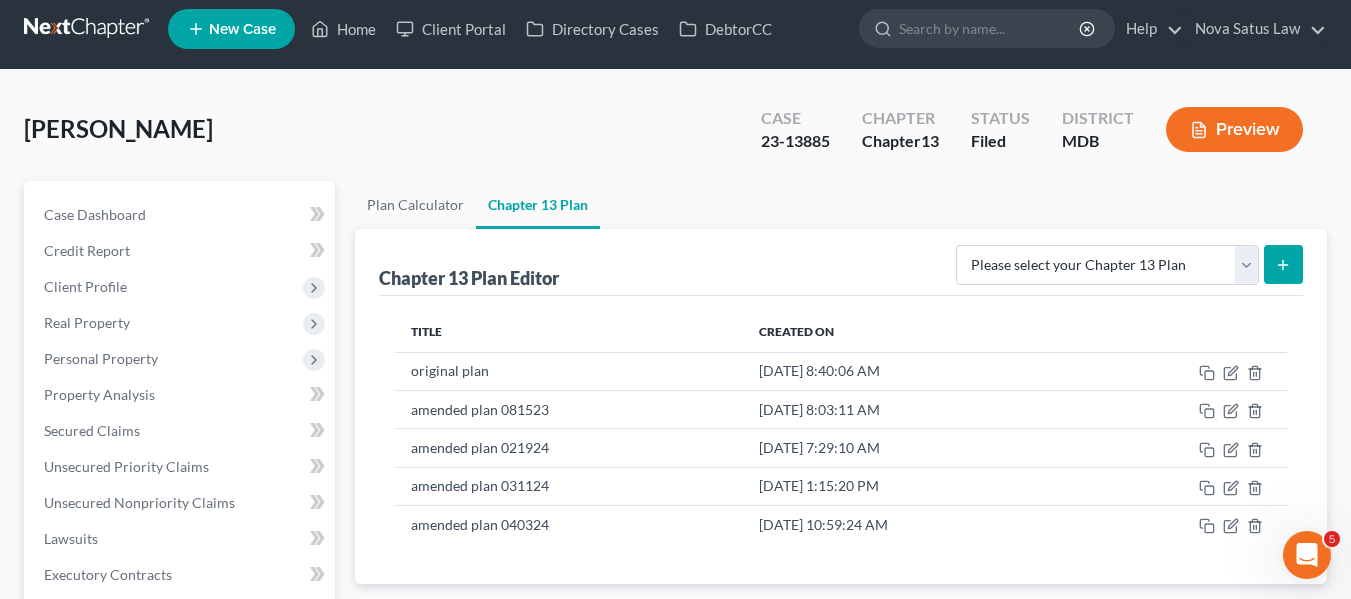 scroll, scrollTop: 0, scrollLeft: 0, axis: both 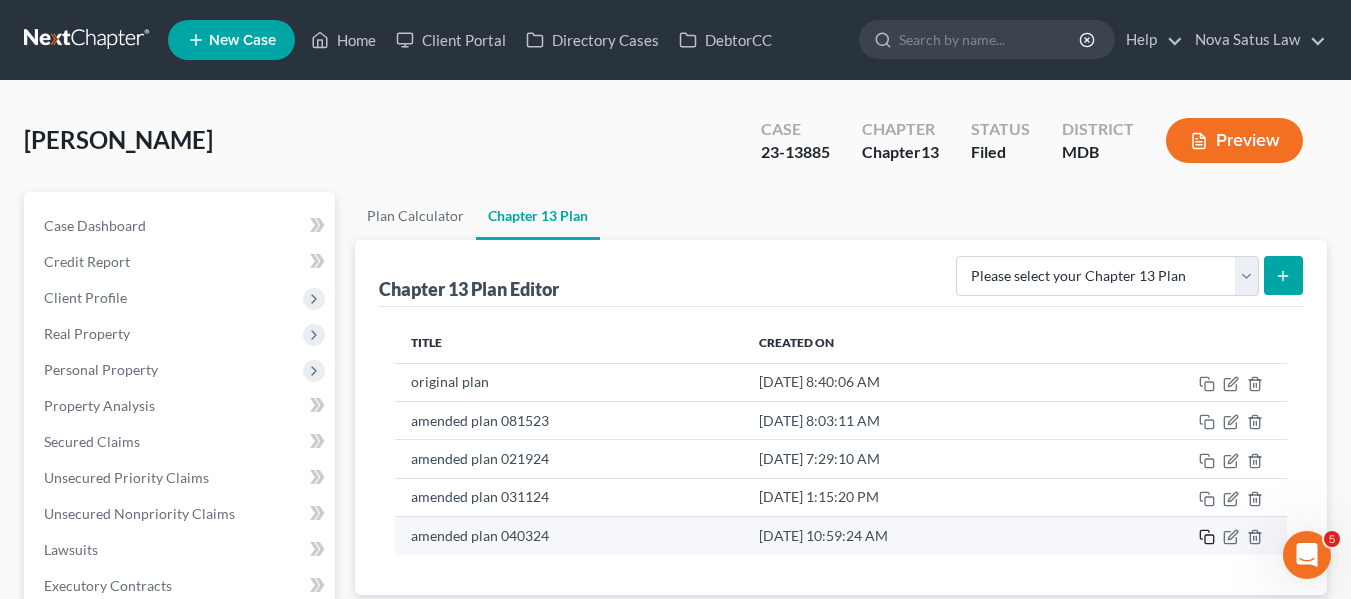click 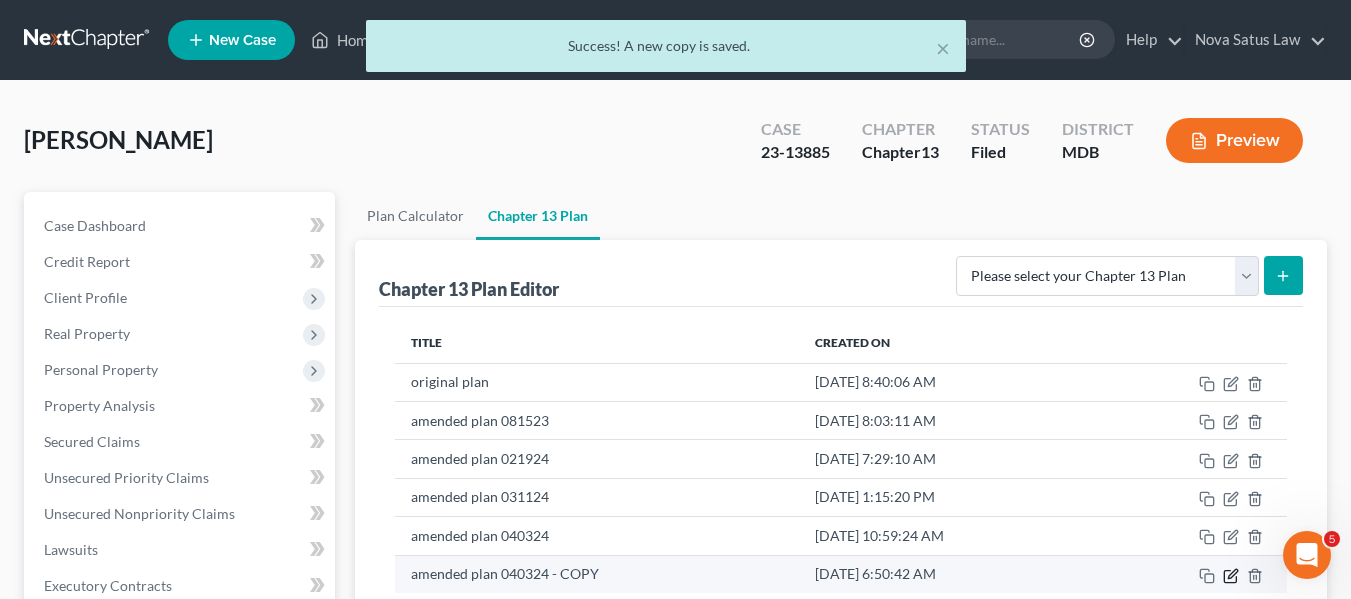 click 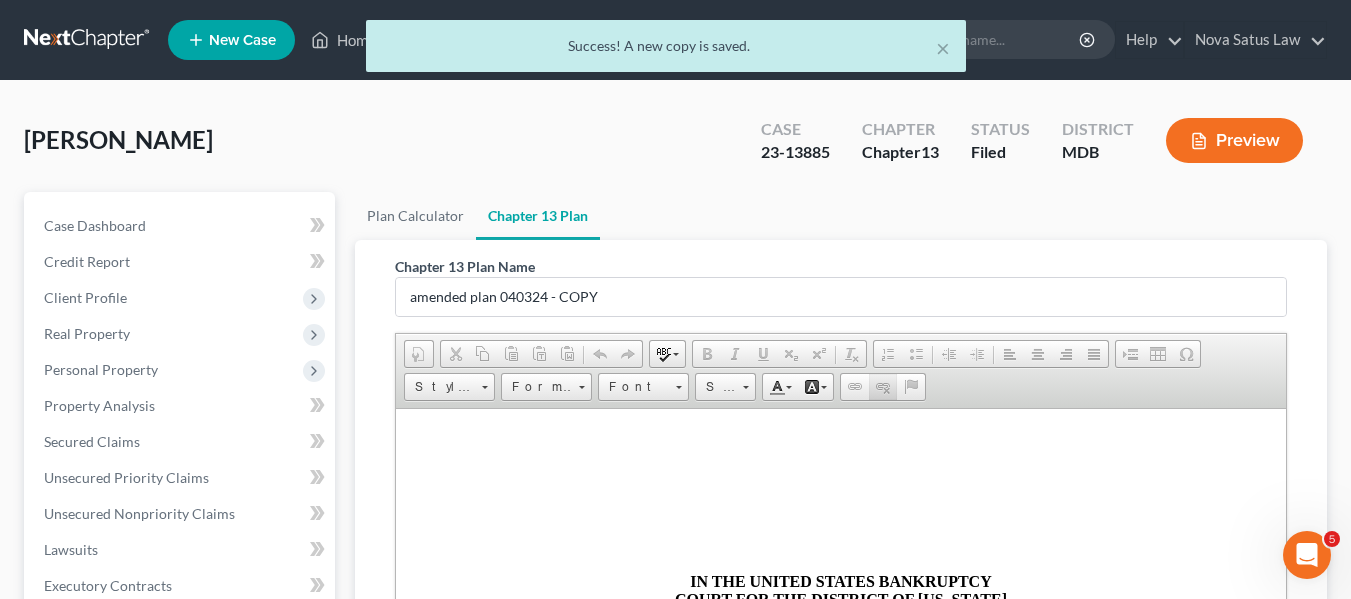 scroll, scrollTop: 0, scrollLeft: 0, axis: both 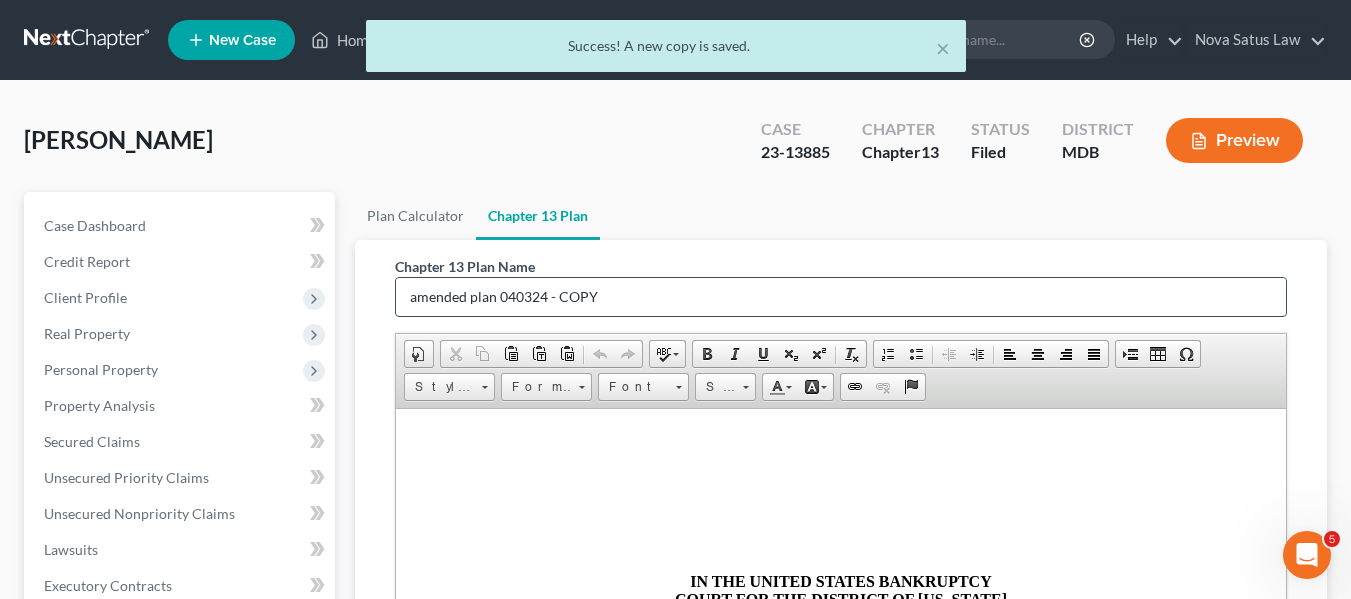 click on "amended plan 040324 - COPY" at bounding box center [841, 297] 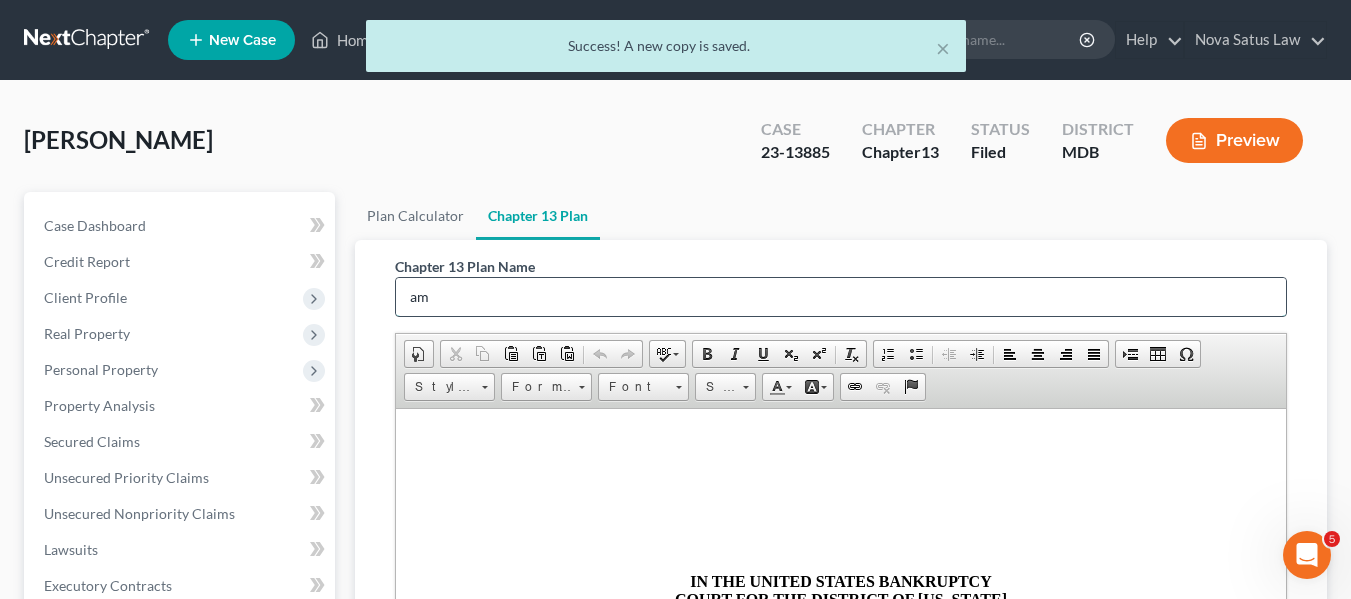 type on "a" 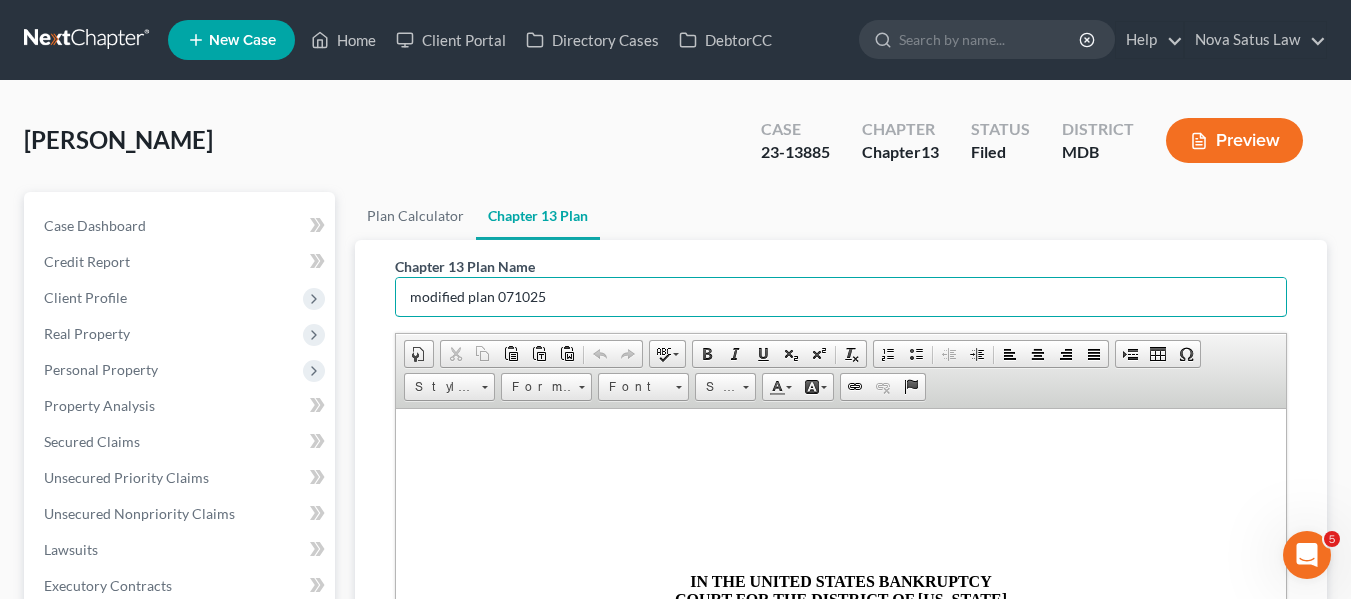scroll, scrollTop: 524, scrollLeft: 0, axis: vertical 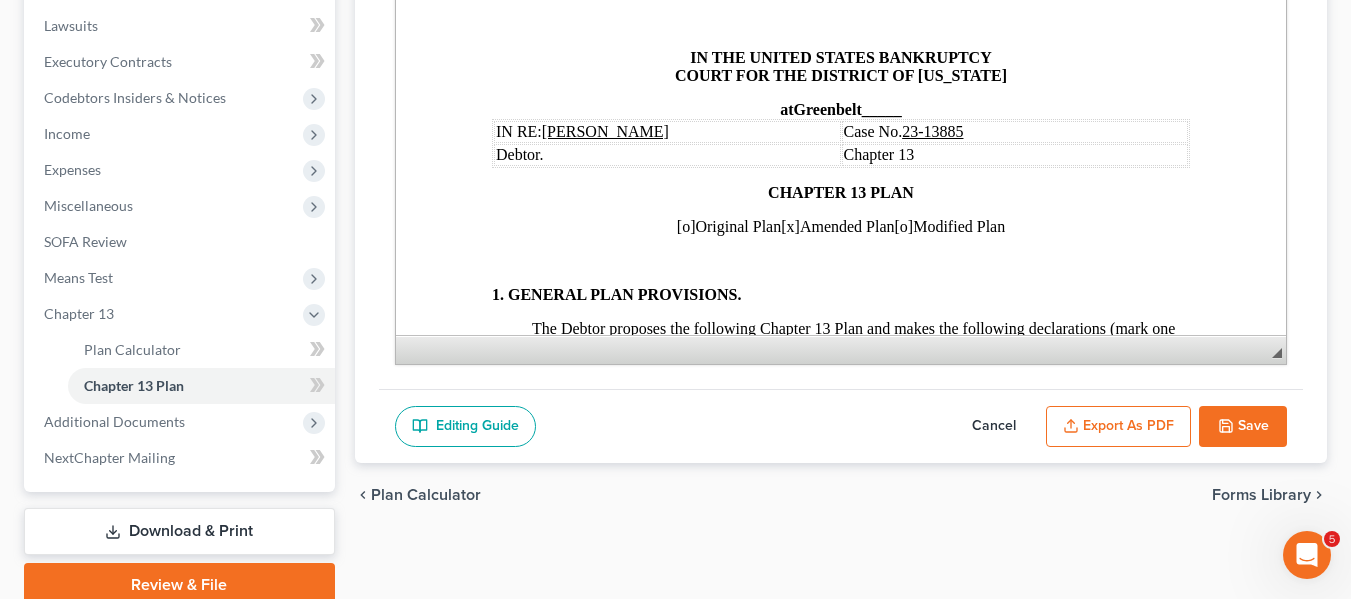 type on "modified plan 071025" 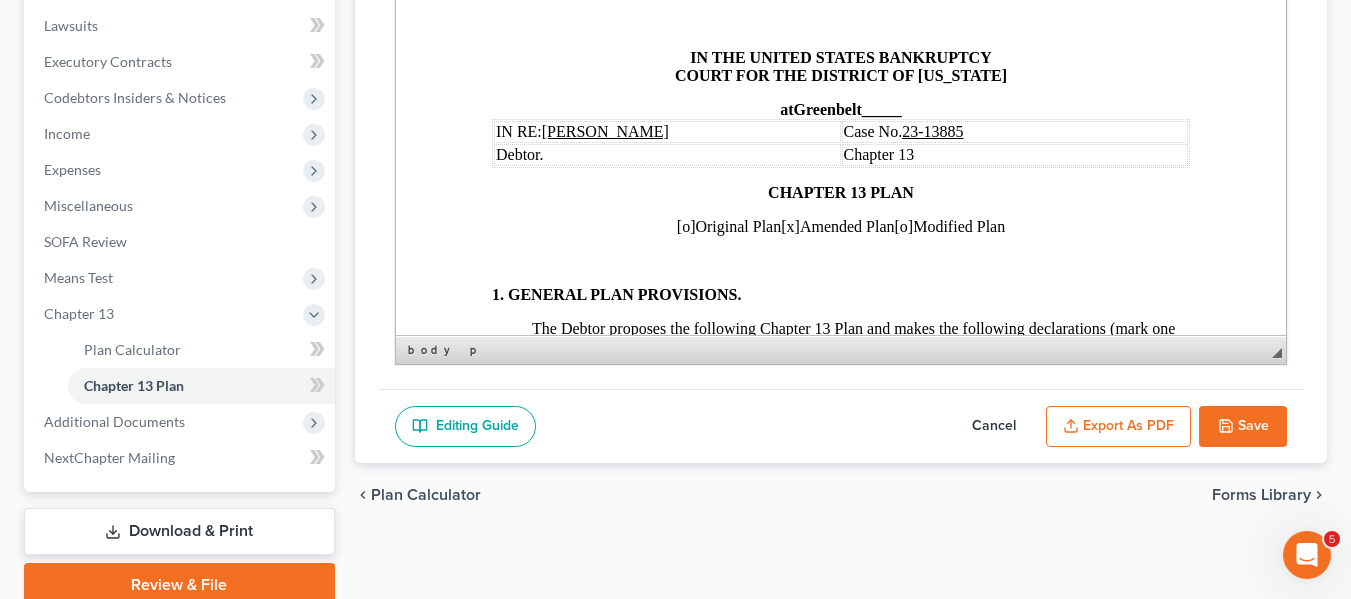click on "IN RE:  [PERSON_NAME] Case No.   23-13885 Debtor. Chapter 13 CHAPTER 13 PLAN [o]  Original Plan    [x]  Amended Plan    [o]  Modified Plan 1.   GENERAL PLAN PROVISIONS. The Debtor proposes the following Chapter 13 Plan and makes the following declarations (mark one of the following boxes that apply for each of 1.1, 1.2, and 1.3. below).  If a box is marked as “does not . . .” or if more than one box is marked in each section, the provision will be ineffective if set out later in the plan.   1.1       Declaration as to Nonstandard Provisions. This Plan:       [x]  does not contain nonstandard provisions. OR                  [o]  contains nonstandard provisions set out in Section 9 below. 1.2       Declaration as to Limiting Secured Claims. This Plan:      [x] does not limit the amount of a secured claim. OR                 1.3       Declaration as to Avoiding Security Interests This Plan:      [x] does not avoid a security interest or lien. 2.1   2.2." at bounding box center (840, 686) 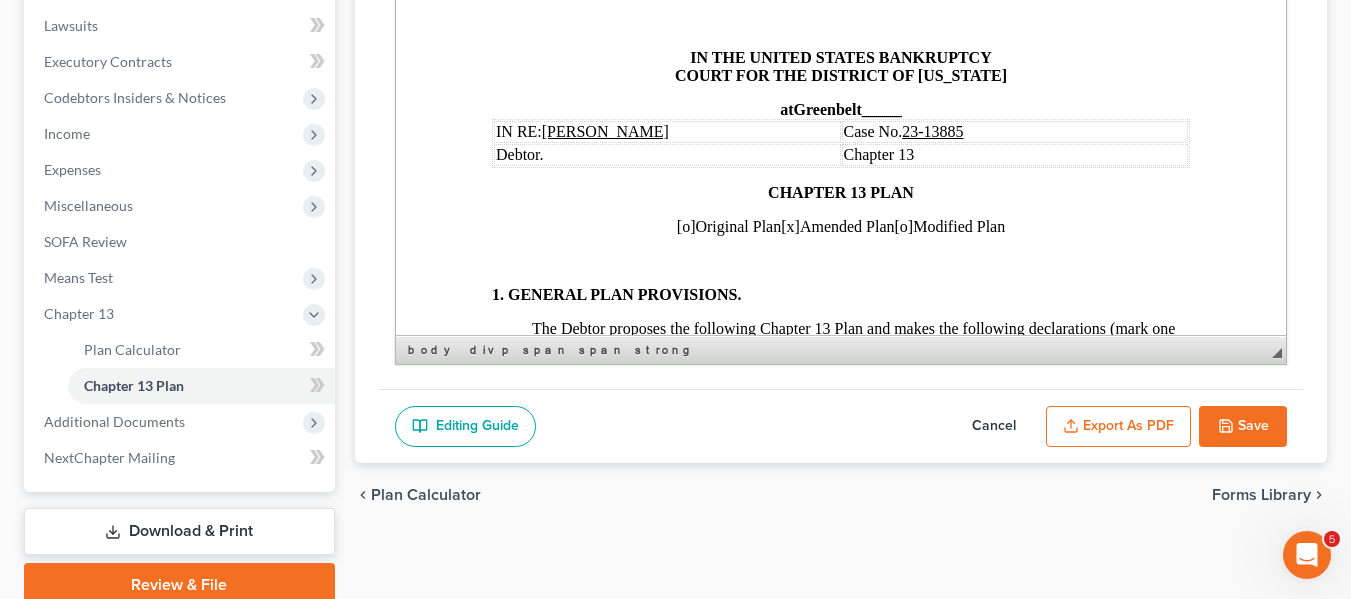 click on "[x]" at bounding box center (789, 226) 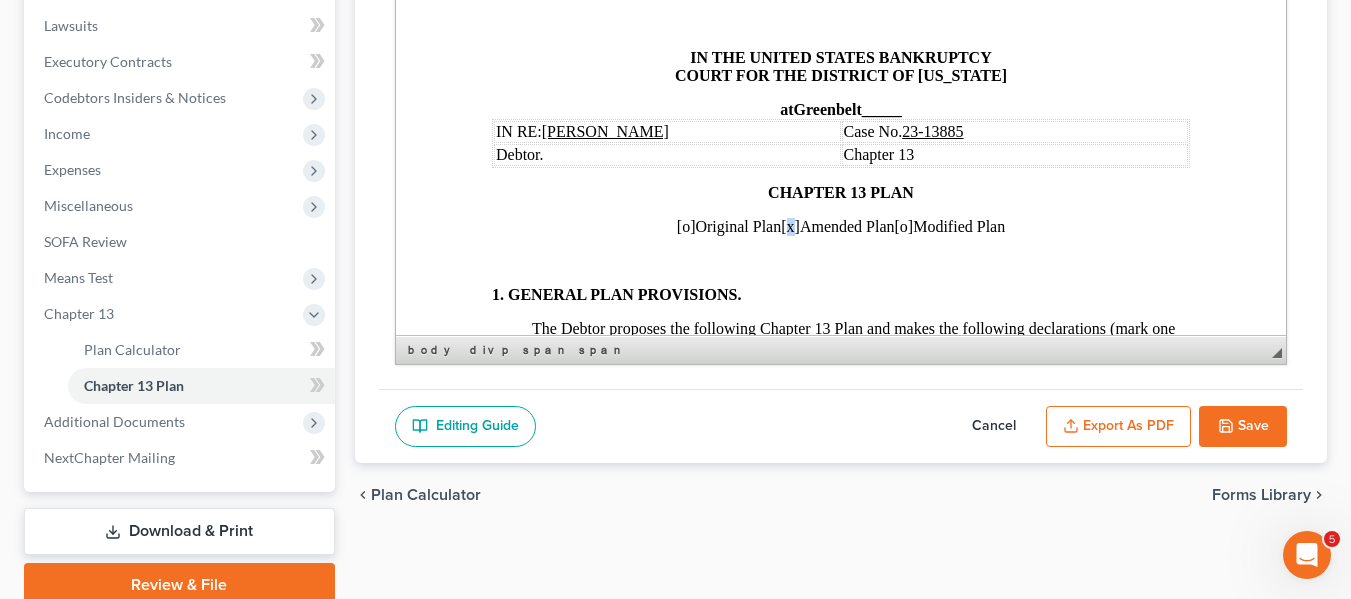 click on "[x]" at bounding box center (789, 226) 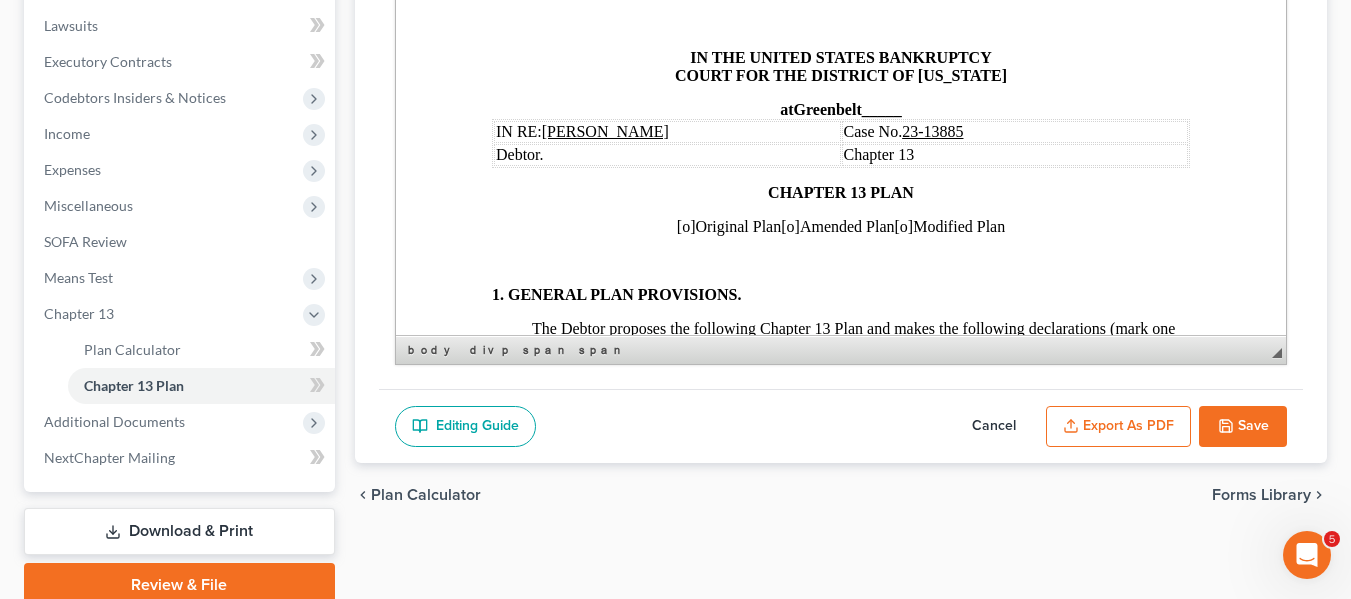 click on "[o]" at bounding box center (903, 226) 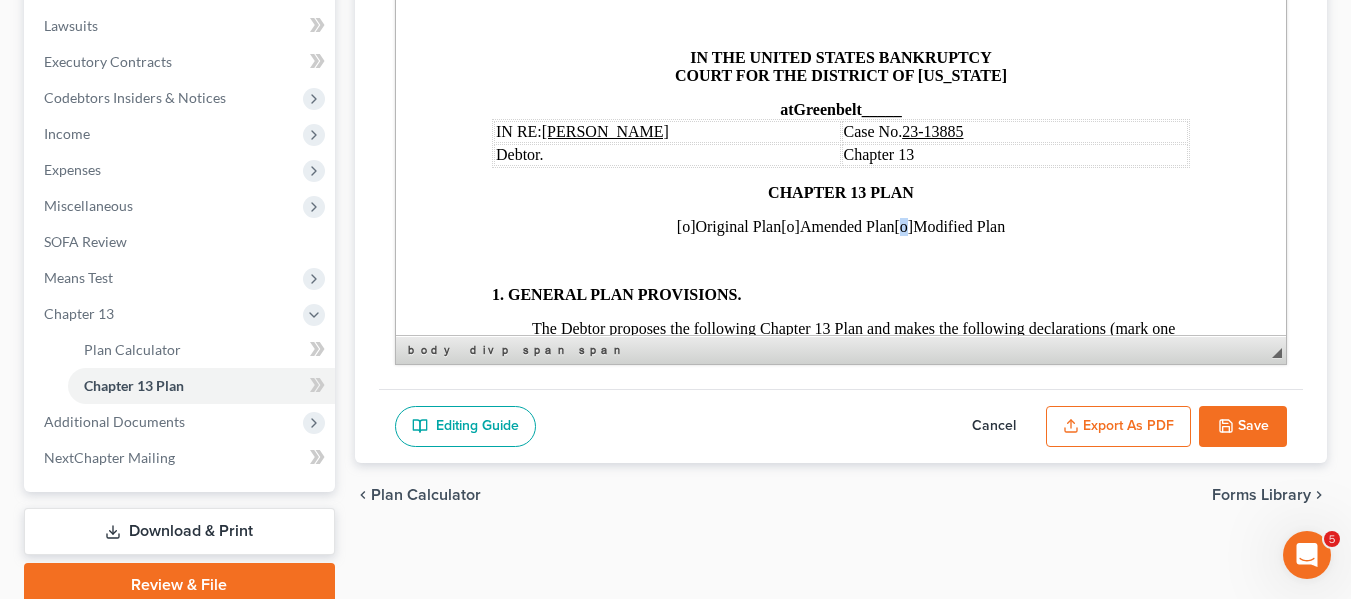 click on "[o]" at bounding box center [903, 226] 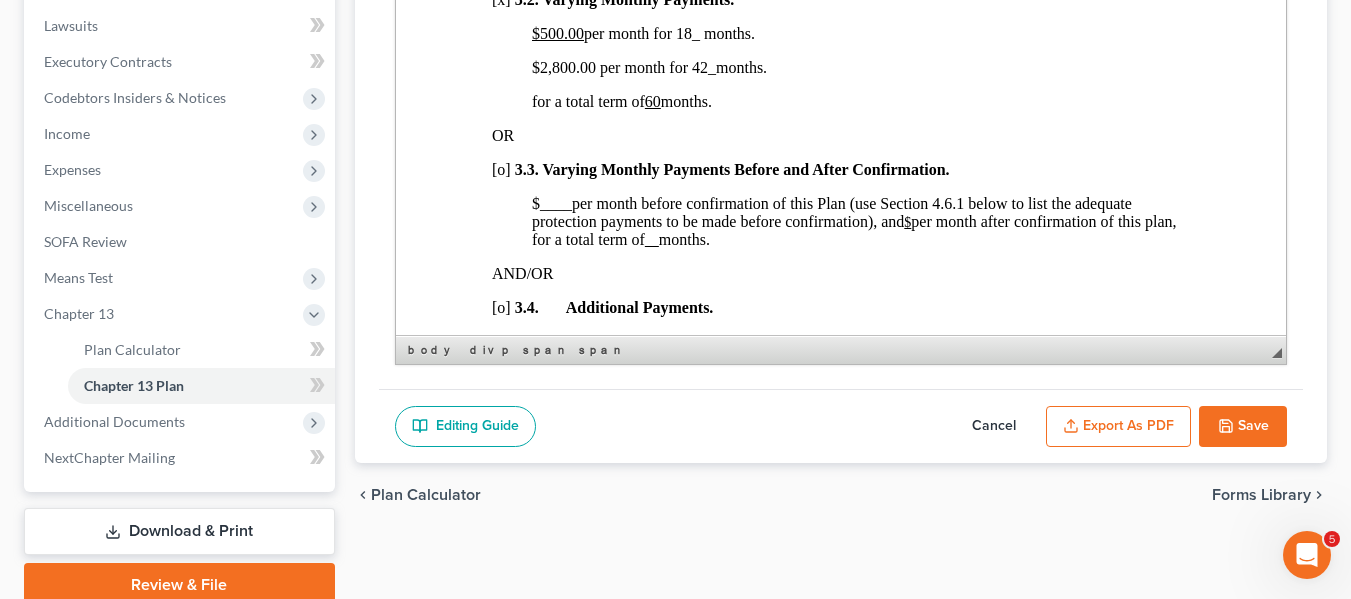 scroll, scrollTop: 1420, scrollLeft: 0, axis: vertical 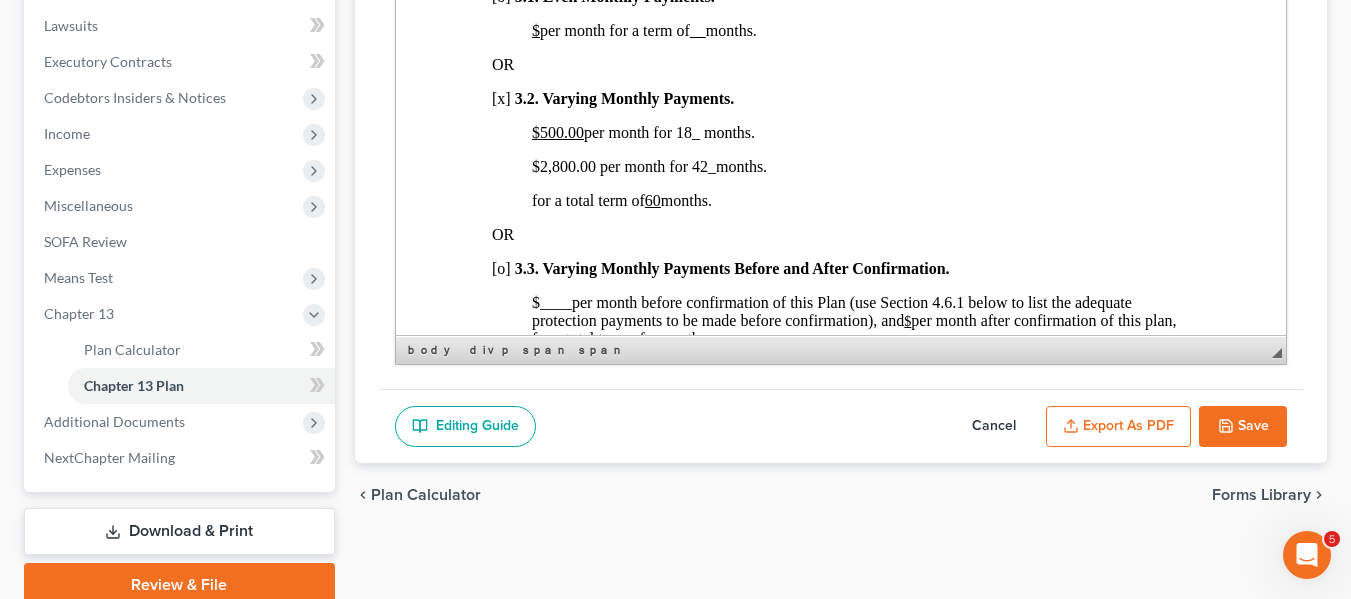 click on "$500.00" at bounding box center (557, 132) 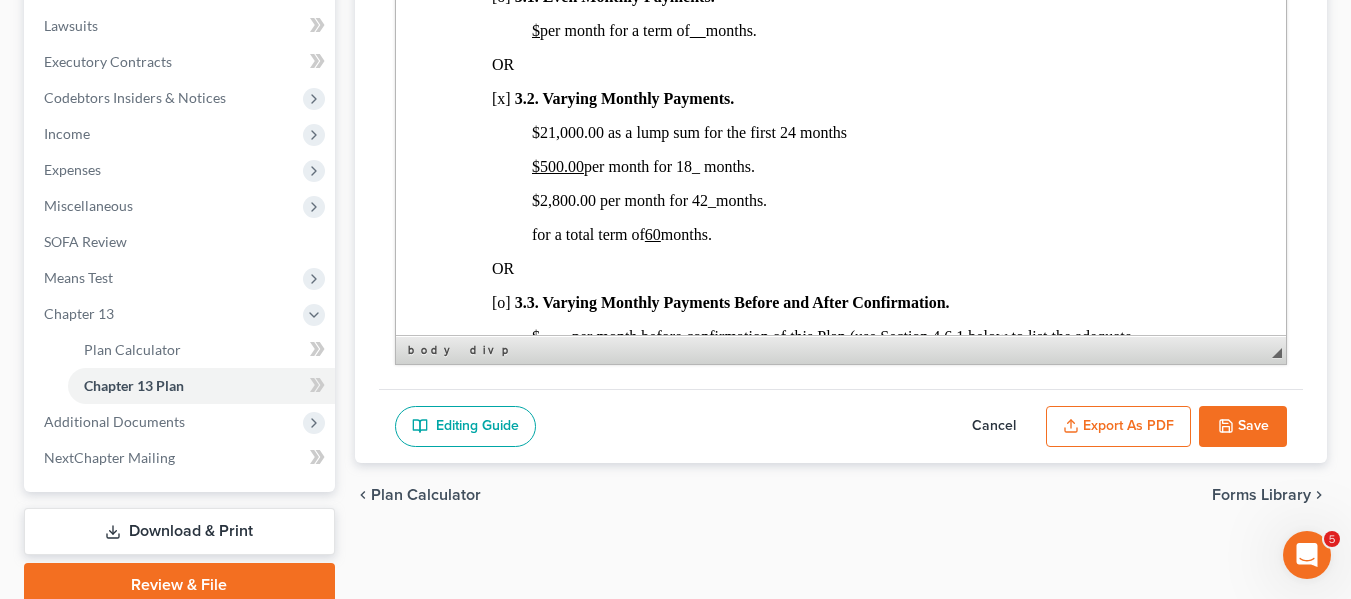 click on "$500.00" at bounding box center [557, 166] 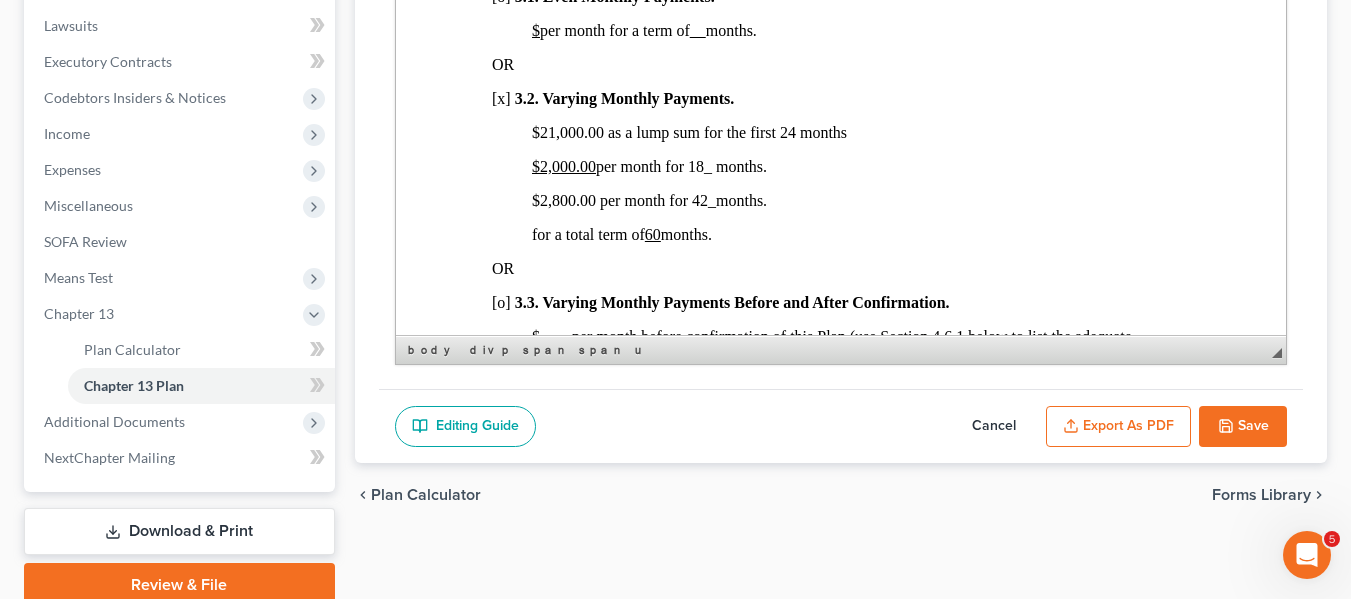 click on "$2,000.00  per month for 18_ months." at bounding box center (648, 166) 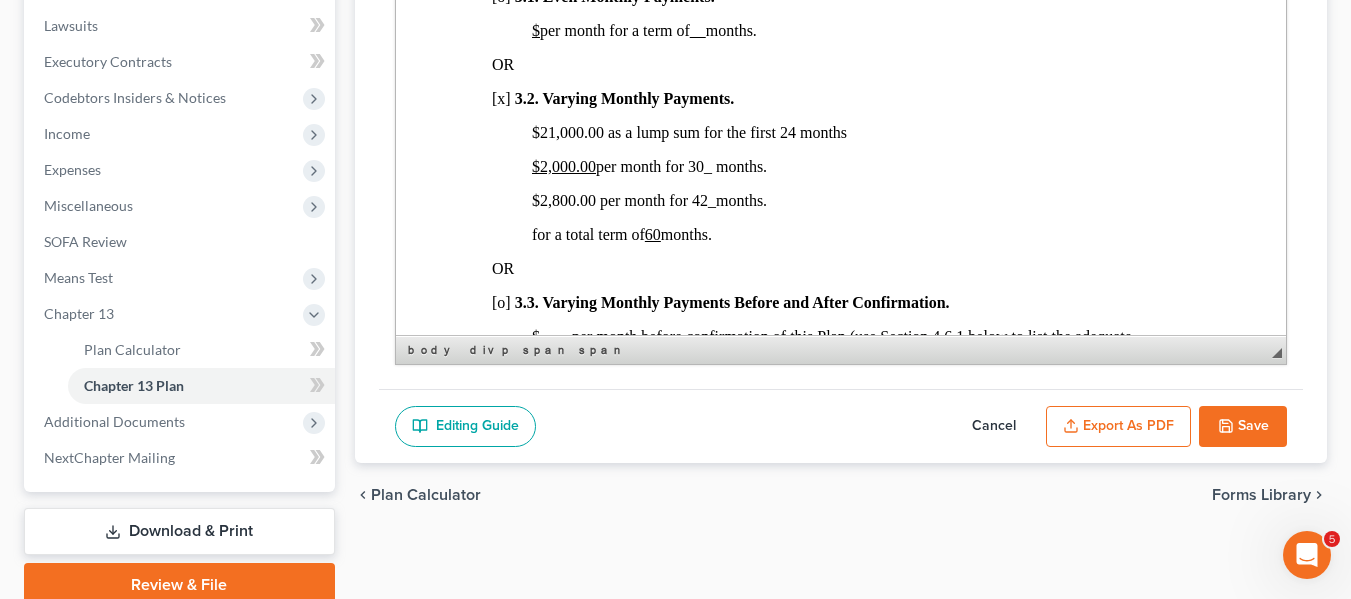 click on "$2,800.00 per month for 42 _  months." at bounding box center (648, 200) 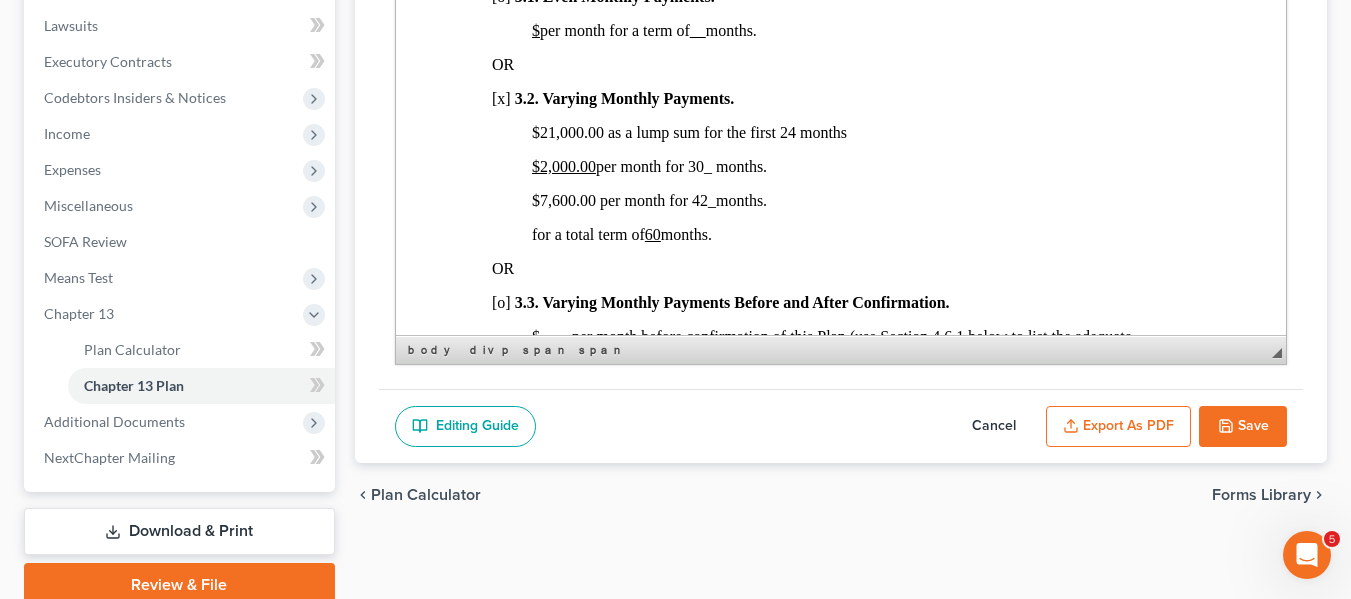 click on "$7,6 00.00 per month for 42 _  months." at bounding box center (648, 200) 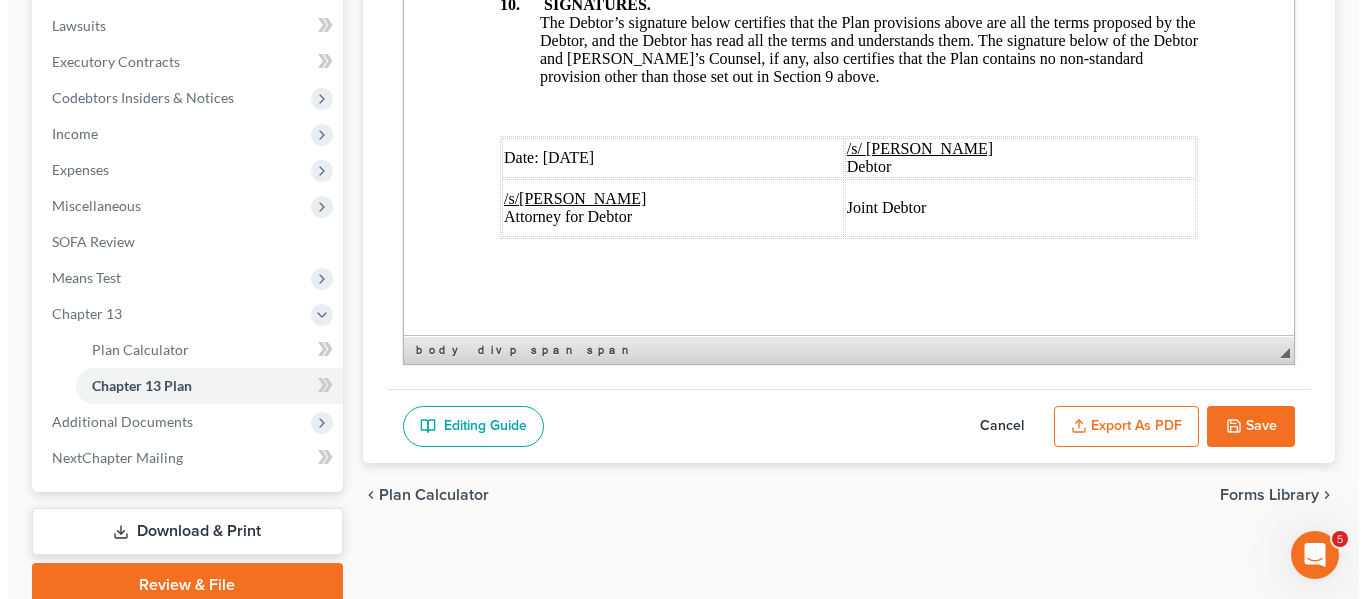 scroll, scrollTop: 7830, scrollLeft: 0, axis: vertical 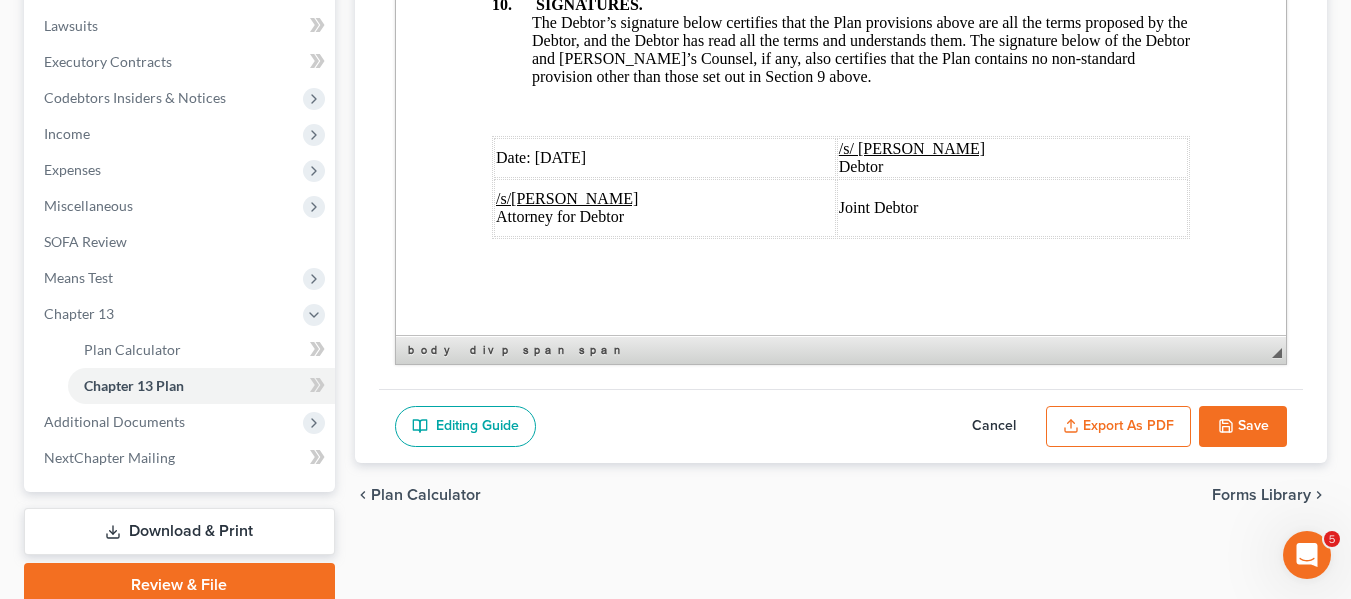 click on "Date: [DATE]" at bounding box center (540, 157) 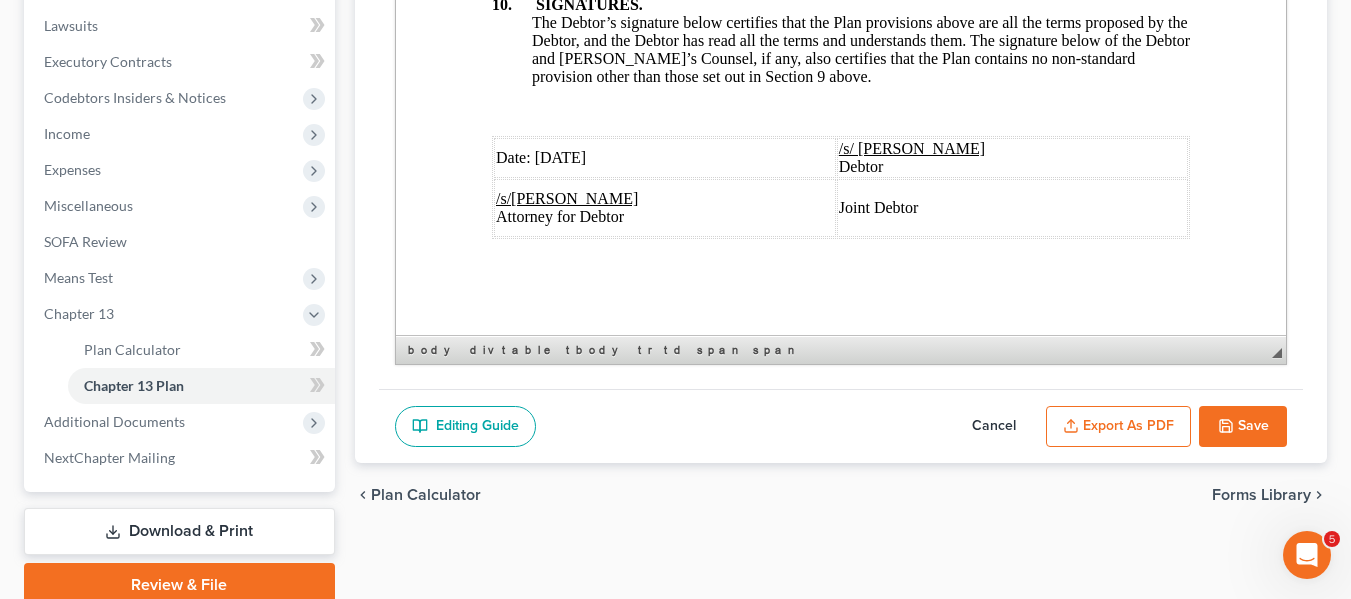 click 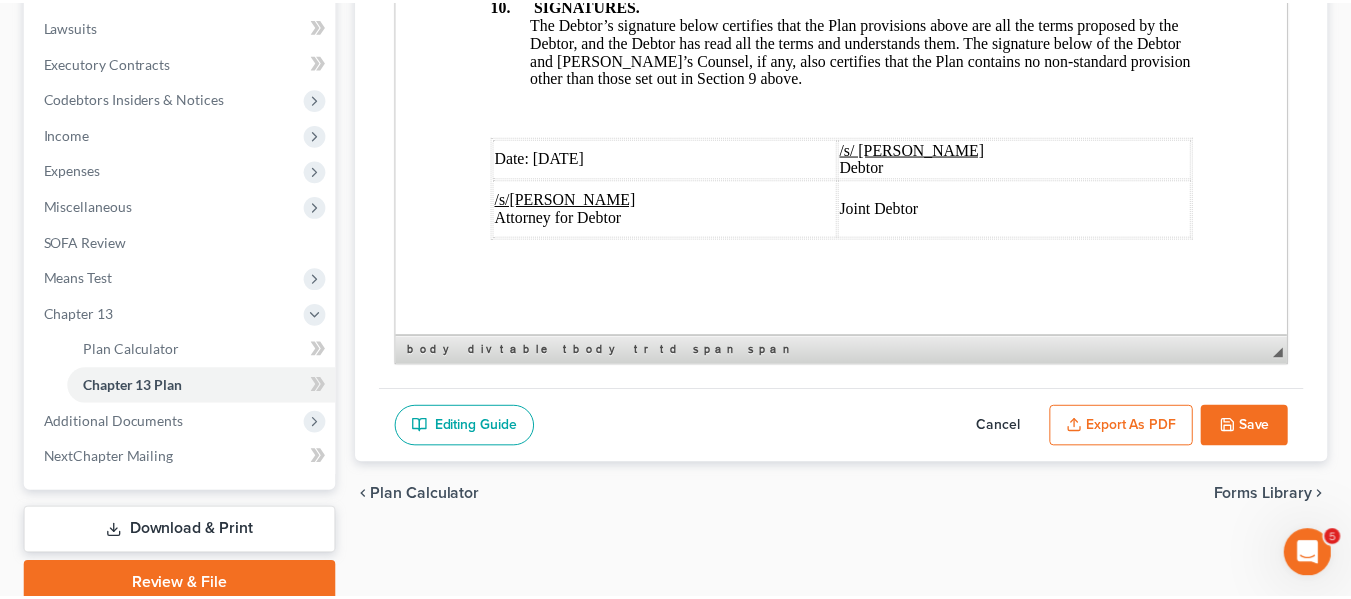scroll, scrollTop: 7758, scrollLeft: 0, axis: vertical 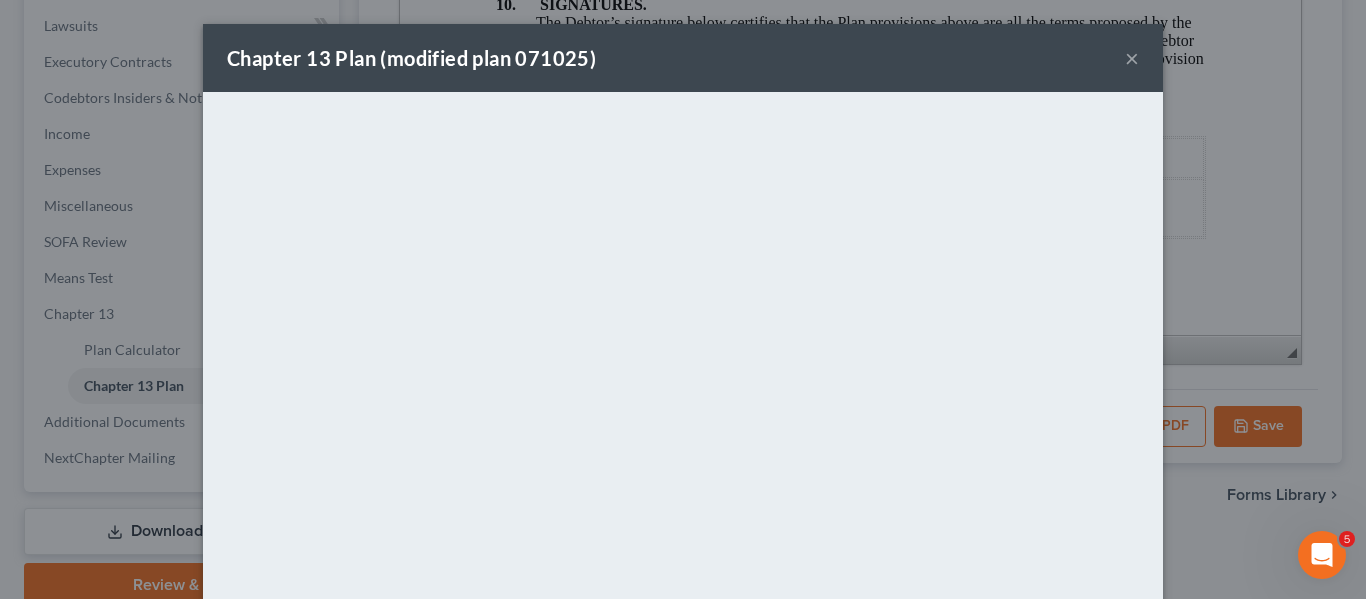 click on "Chapter 13 Plan (modified plan 071025) ×" at bounding box center (683, 58) 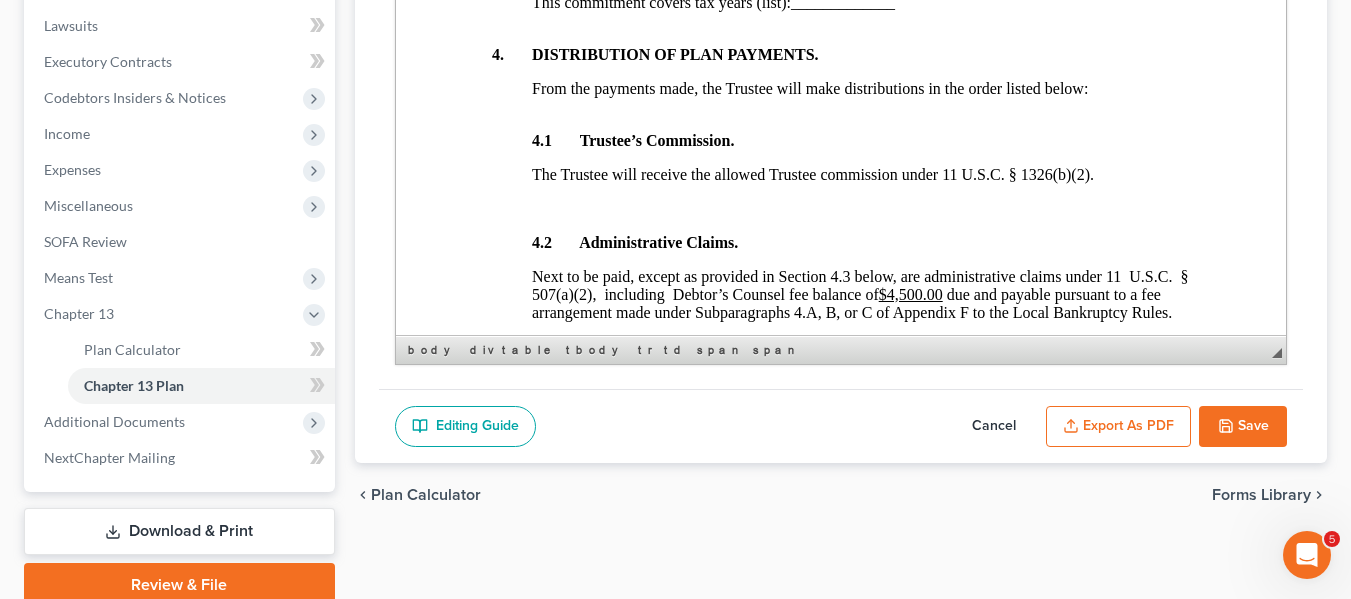 scroll, scrollTop: 1591, scrollLeft: 0, axis: vertical 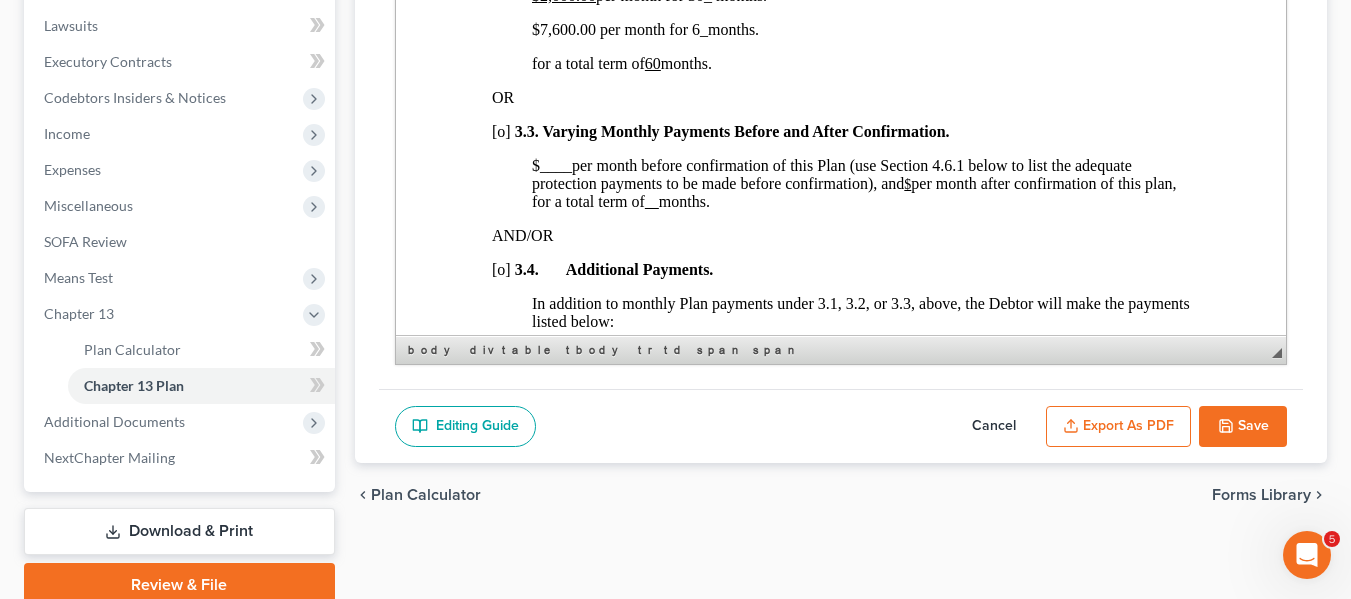 click 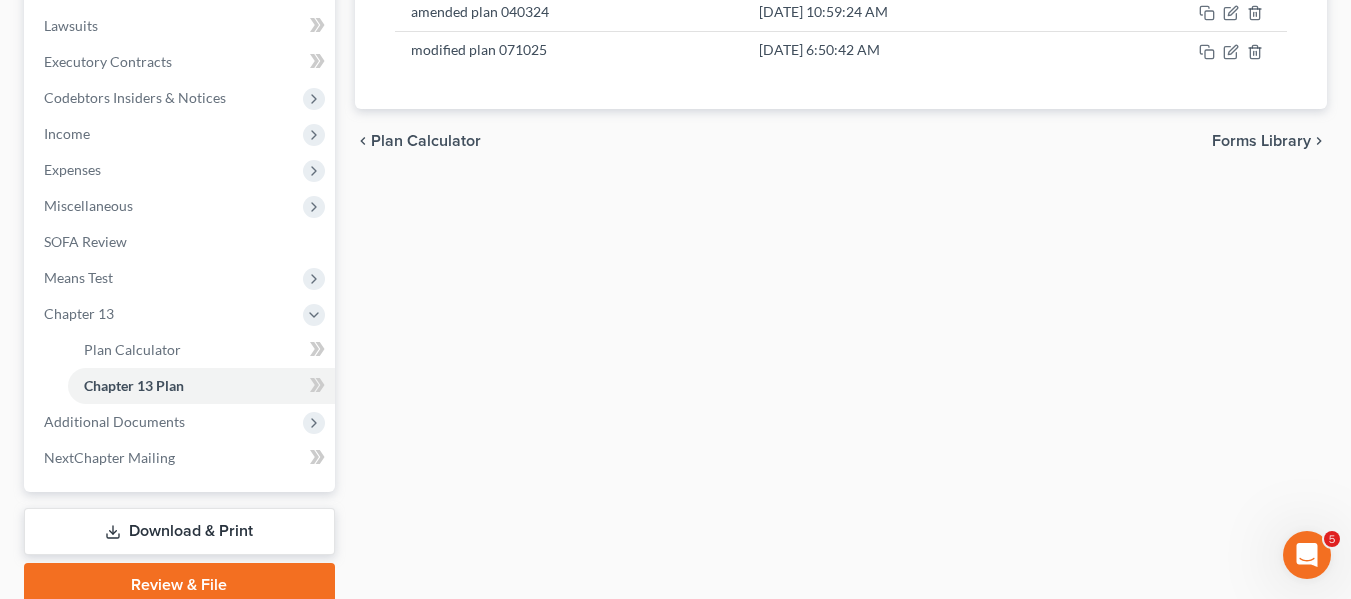 scroll, scrollTop: 0, scrollLeft: 0, axis: both 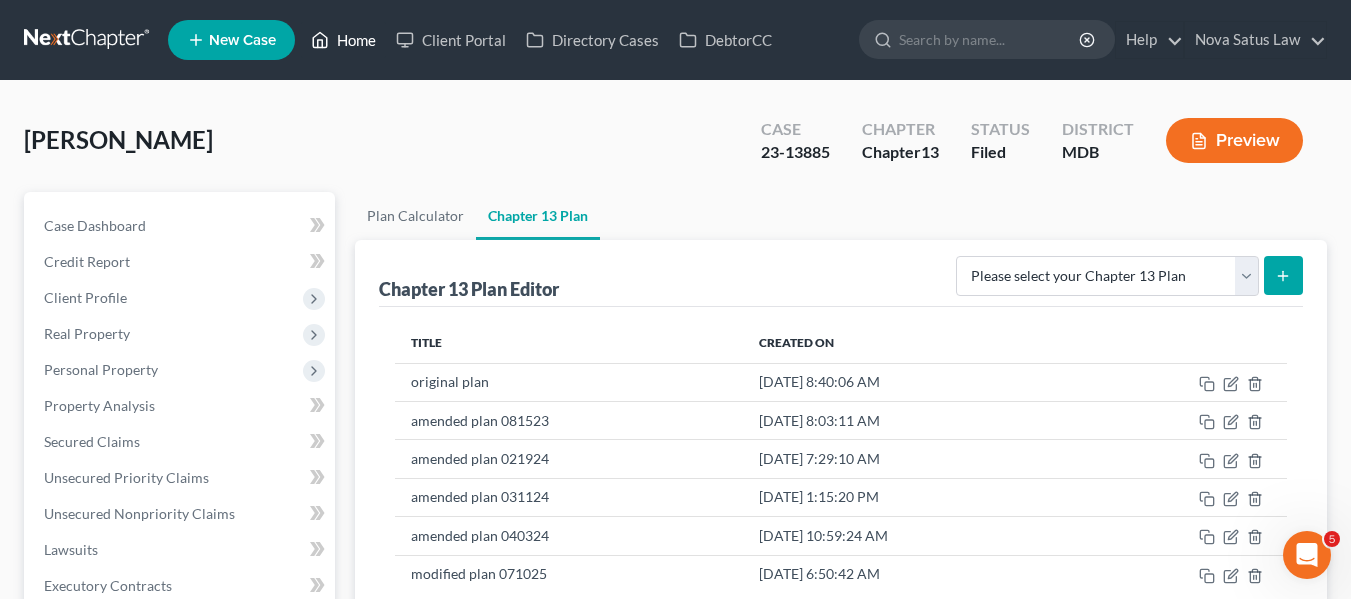 click on "Home" at bounding box center (343, 40) 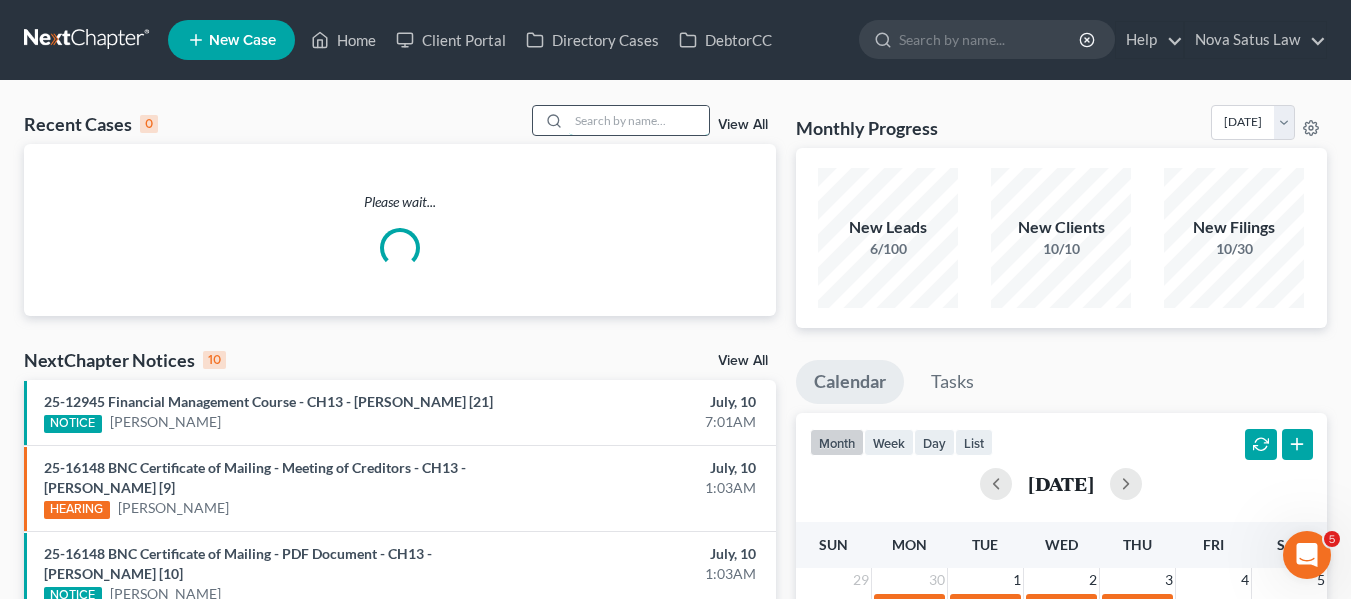 click at bounding box center [639, 120] 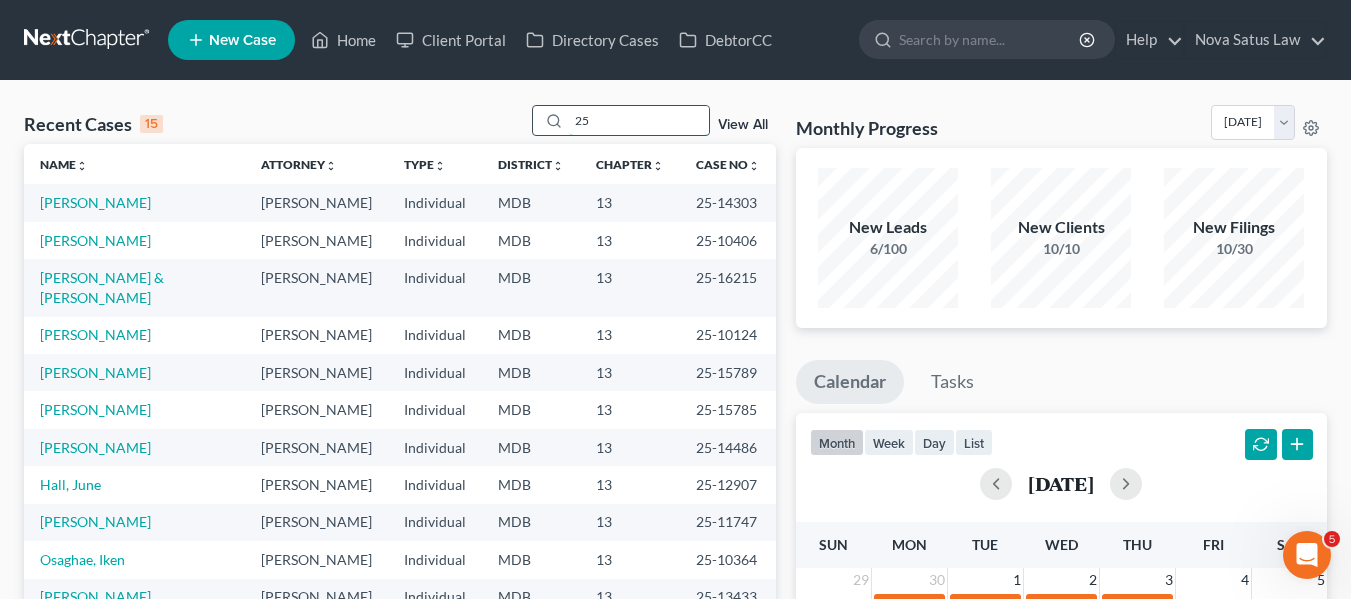 type on "2" 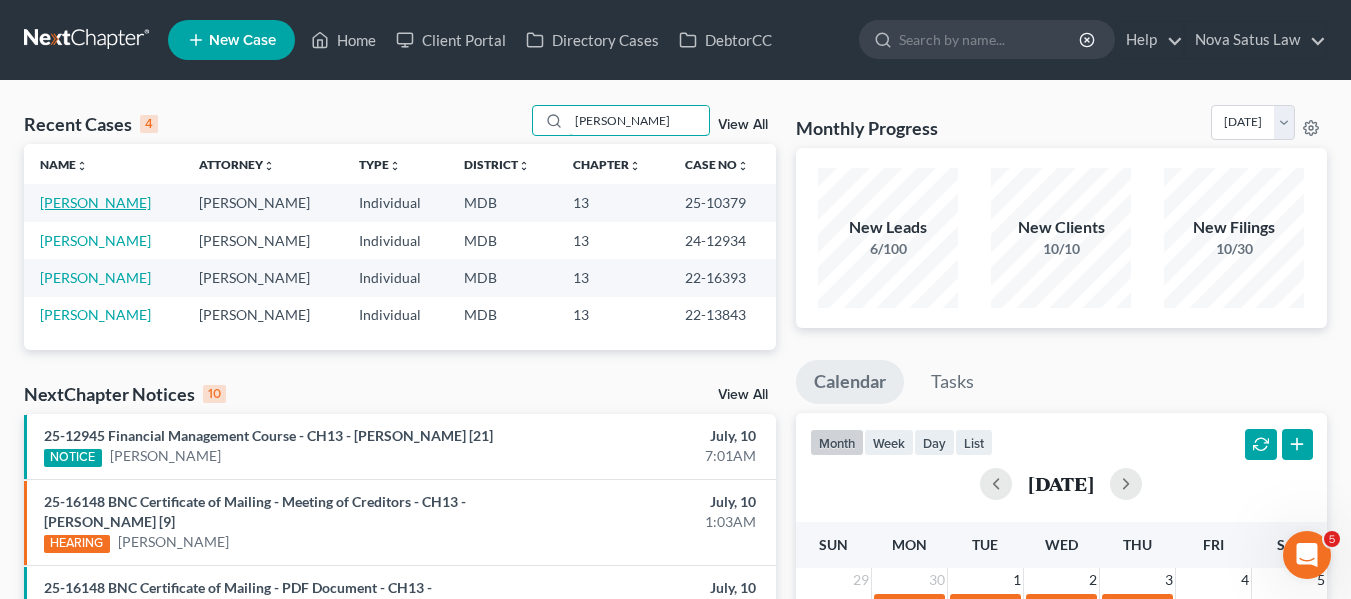 type on "[PERSON_NAME]" 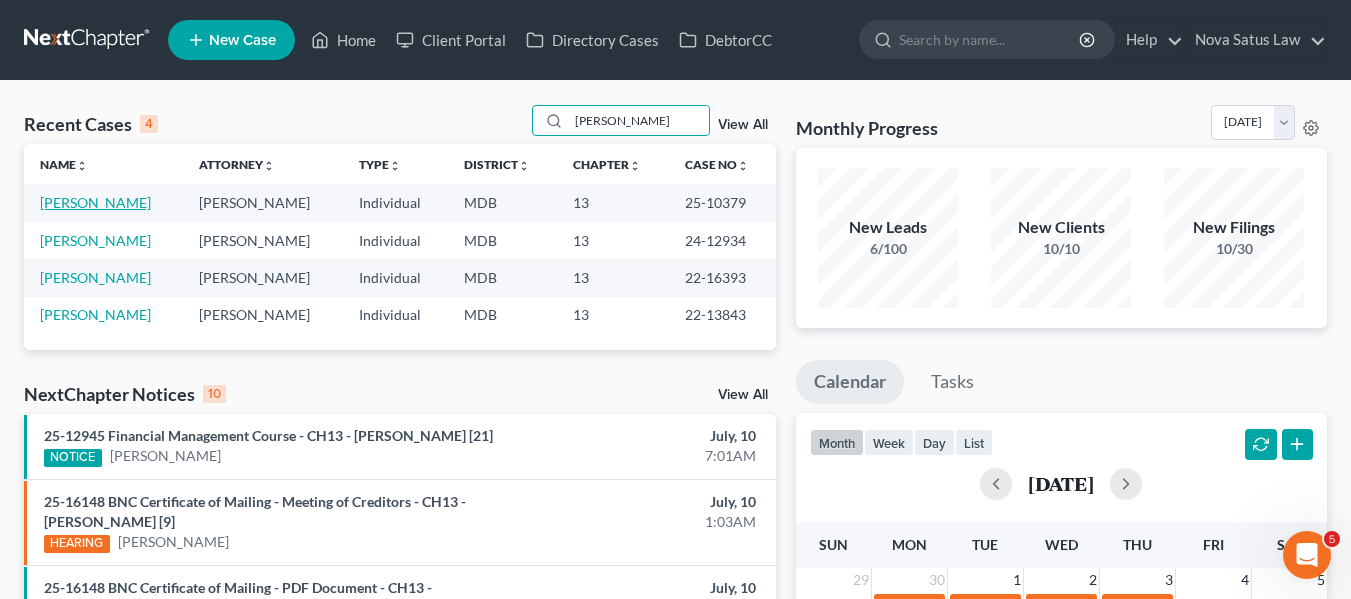 click on "[PERSON_NAME]" at bounding box center (95, 202) 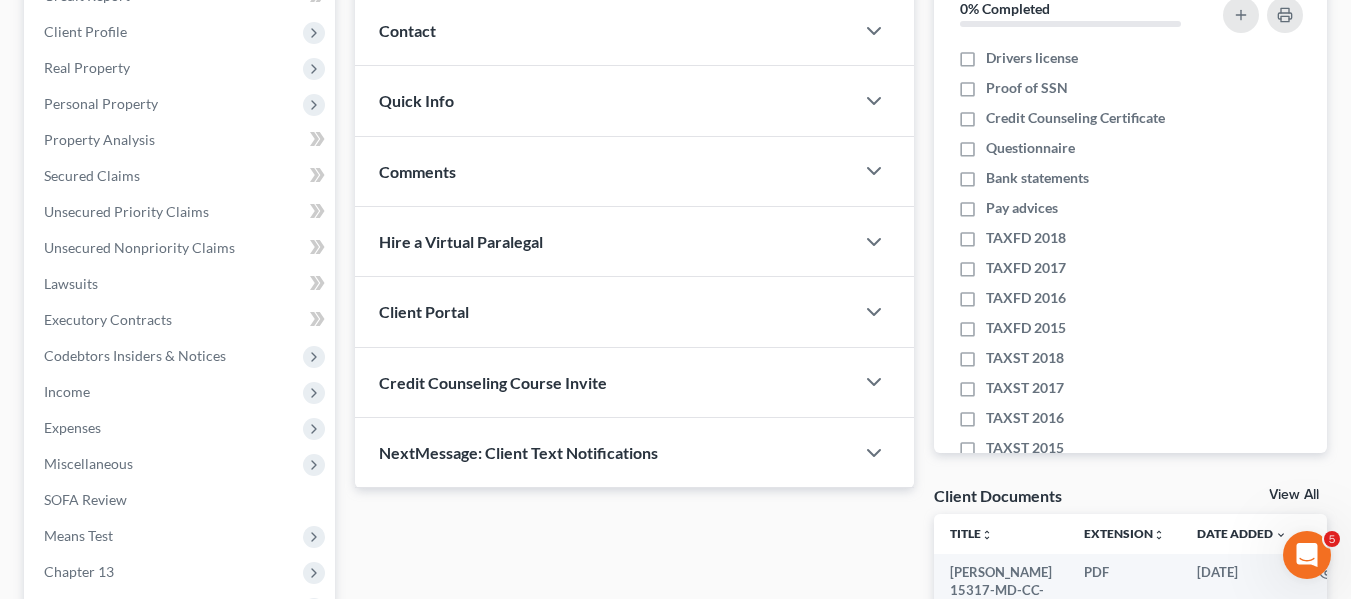scroll, scrollTop: 522, scrollLeft: 0, axis: vertical 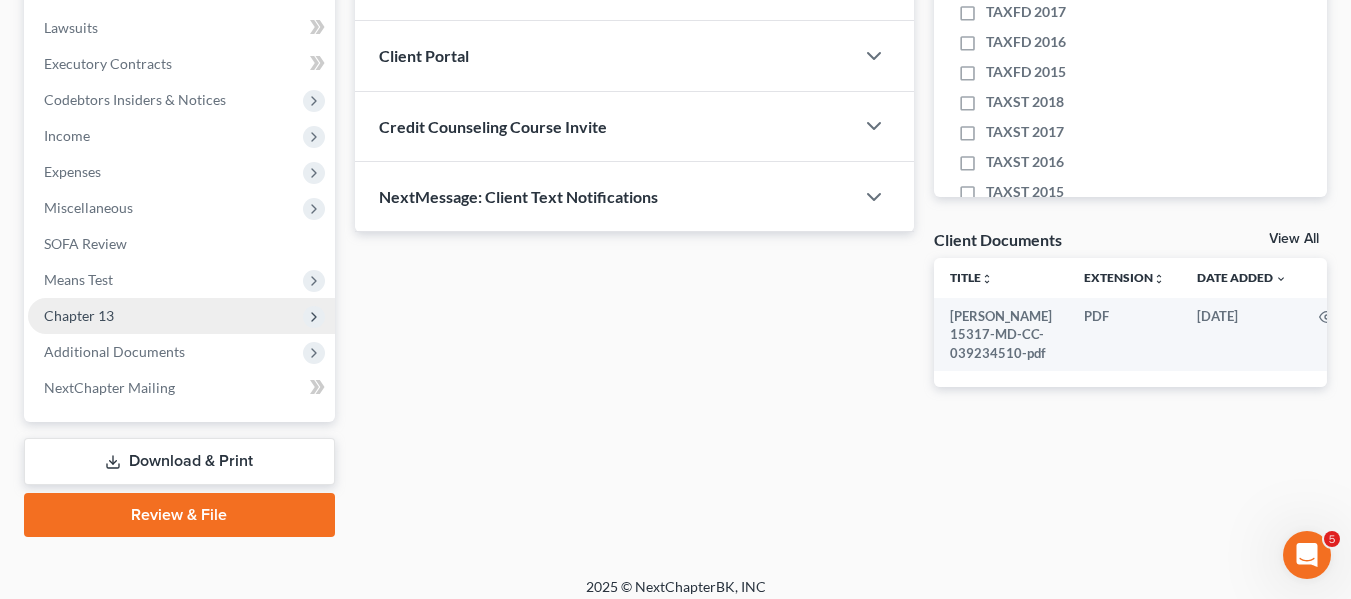 click on "Chapter 13" at bounding box center (79, 315) 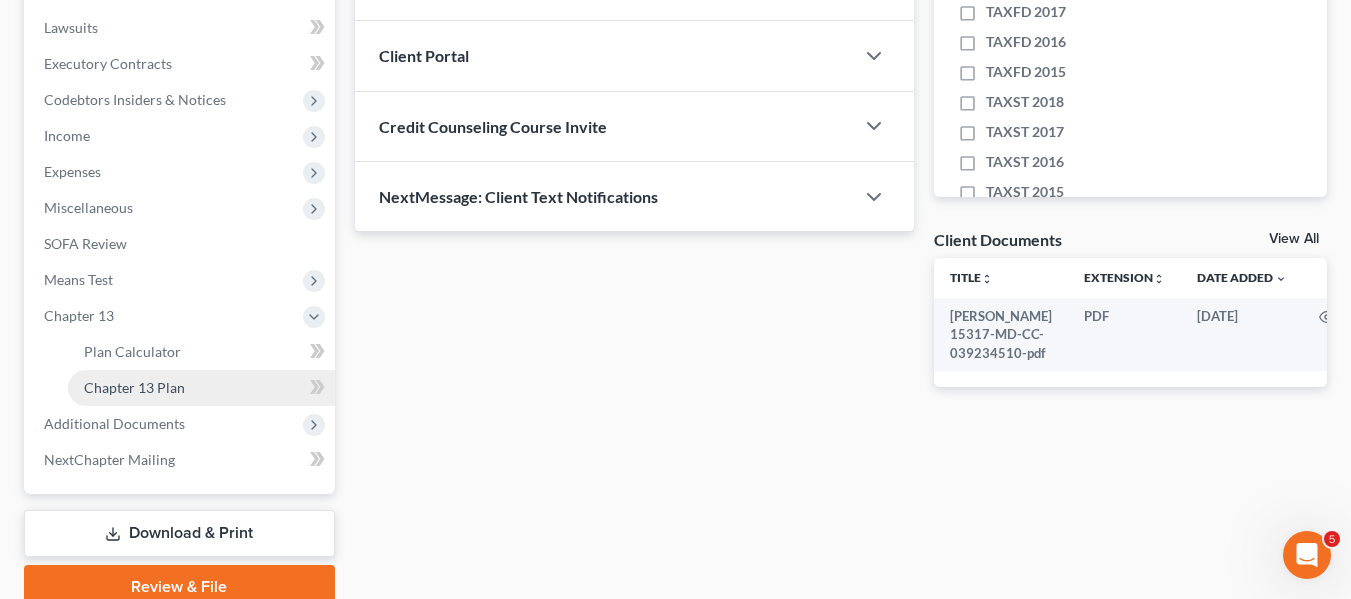 click on "Chapter 13 Plan" at bounding box center (134, 387) 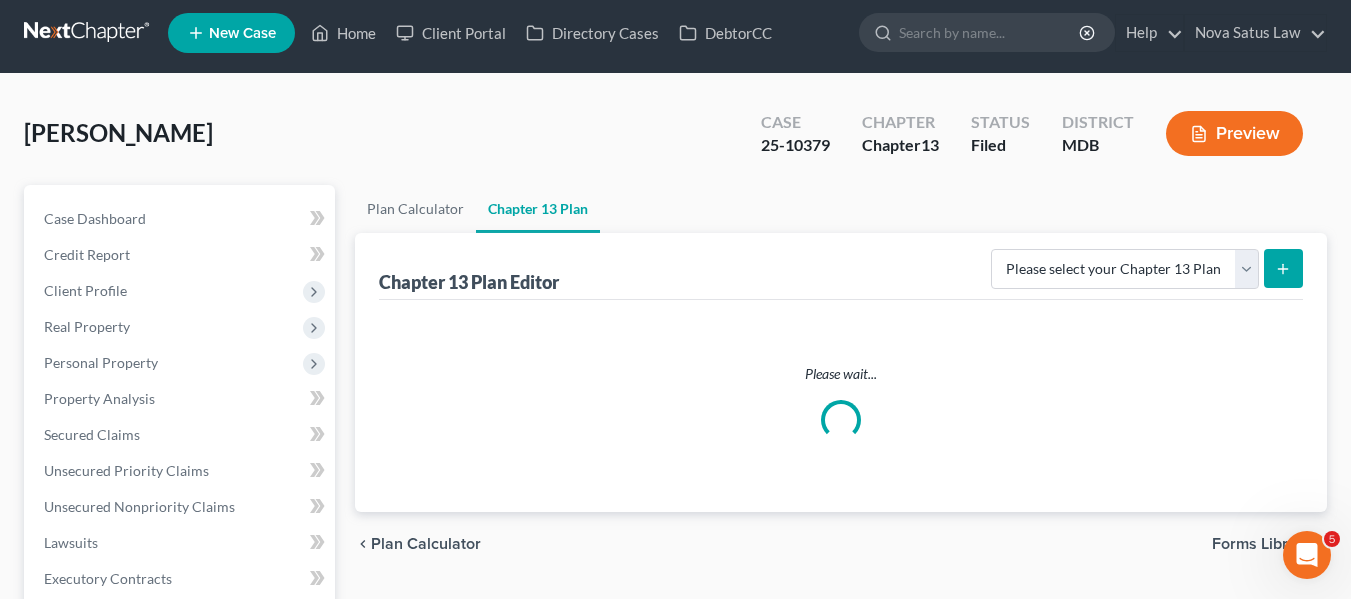 scroll, scrollTop: 0, scrollLeft: 0, axis: both 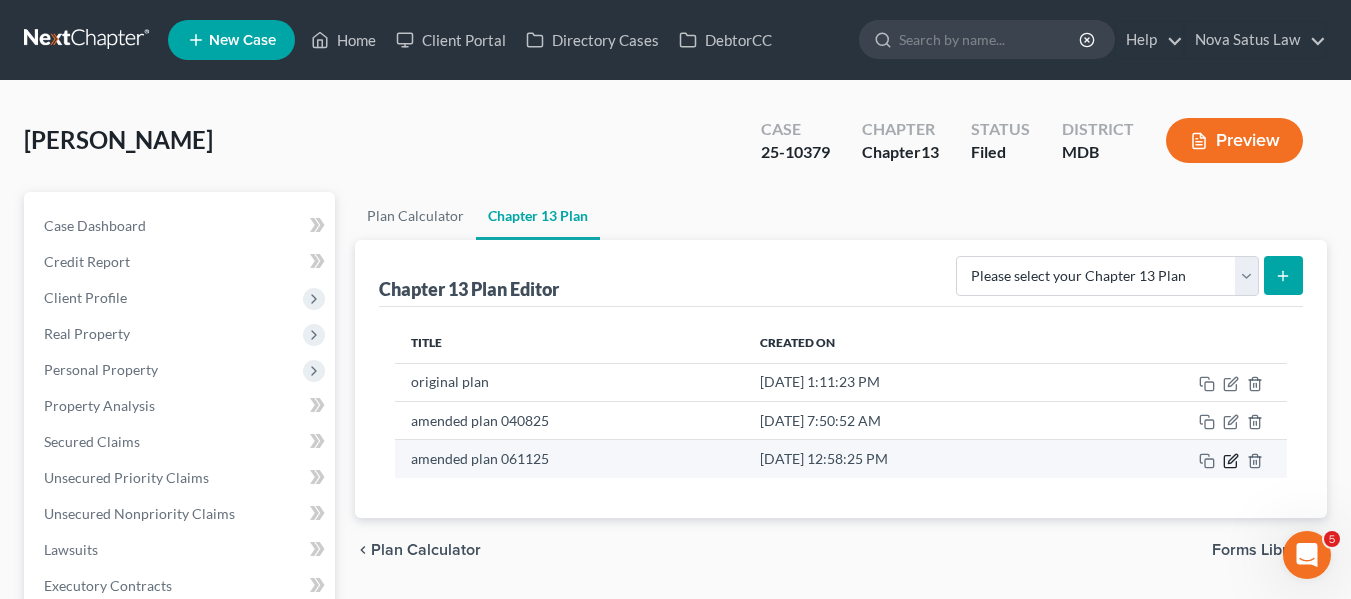 click 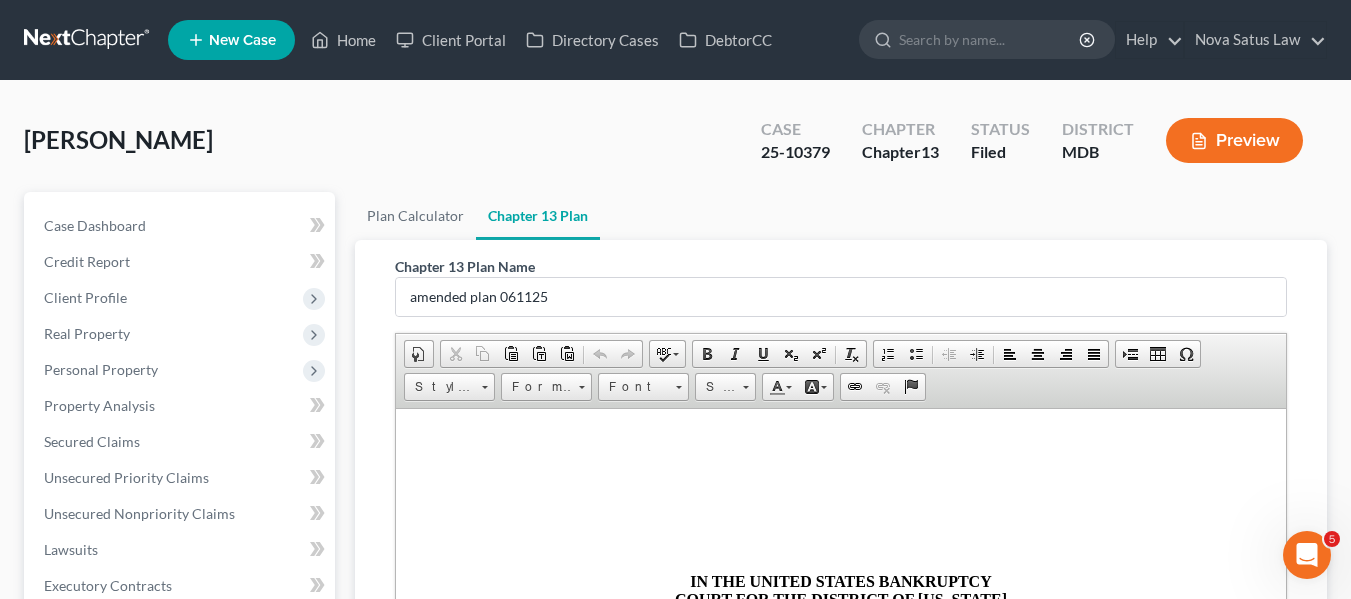 scroll, scrollTop: 0, scrollLeft: 0, axis: both 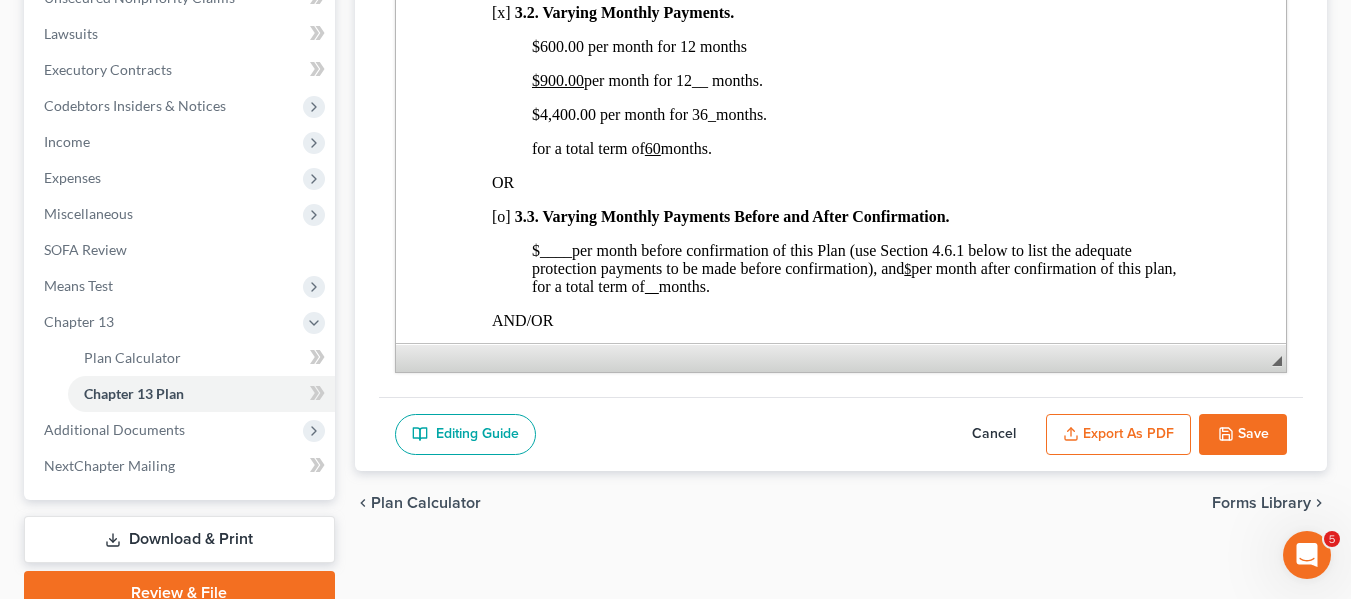 click on "Save" at bounding box center [1243, 435] 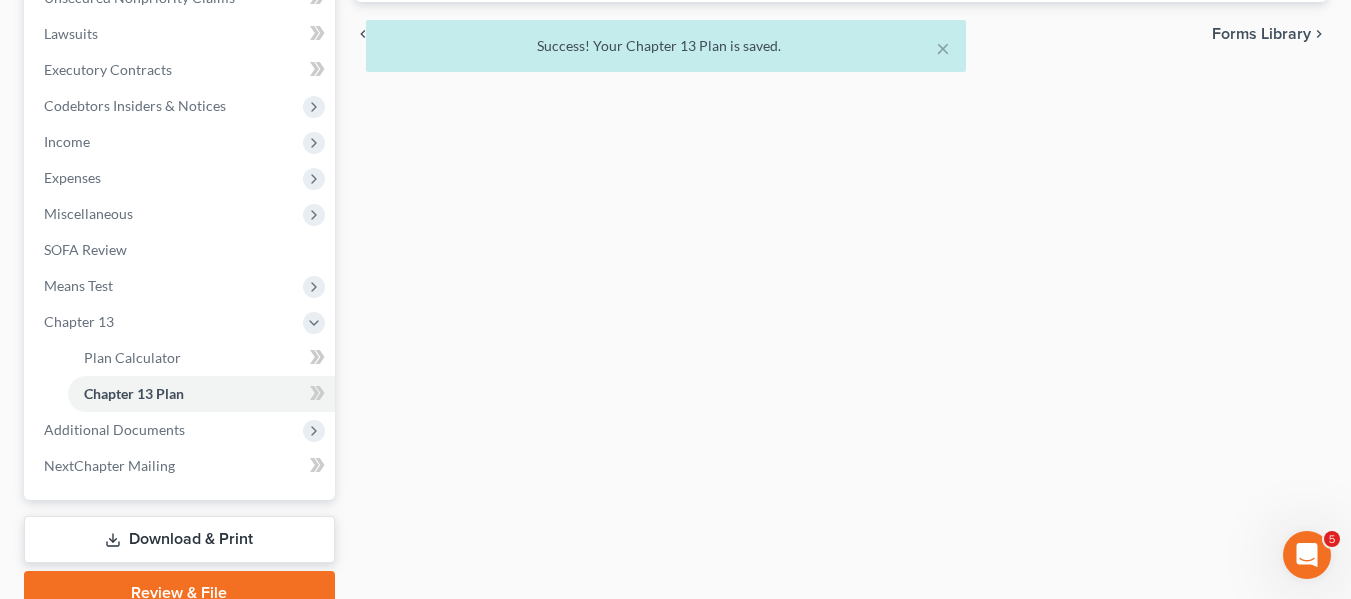 scroll, scrollTop: 0, scrollLeft: 0, axis: both 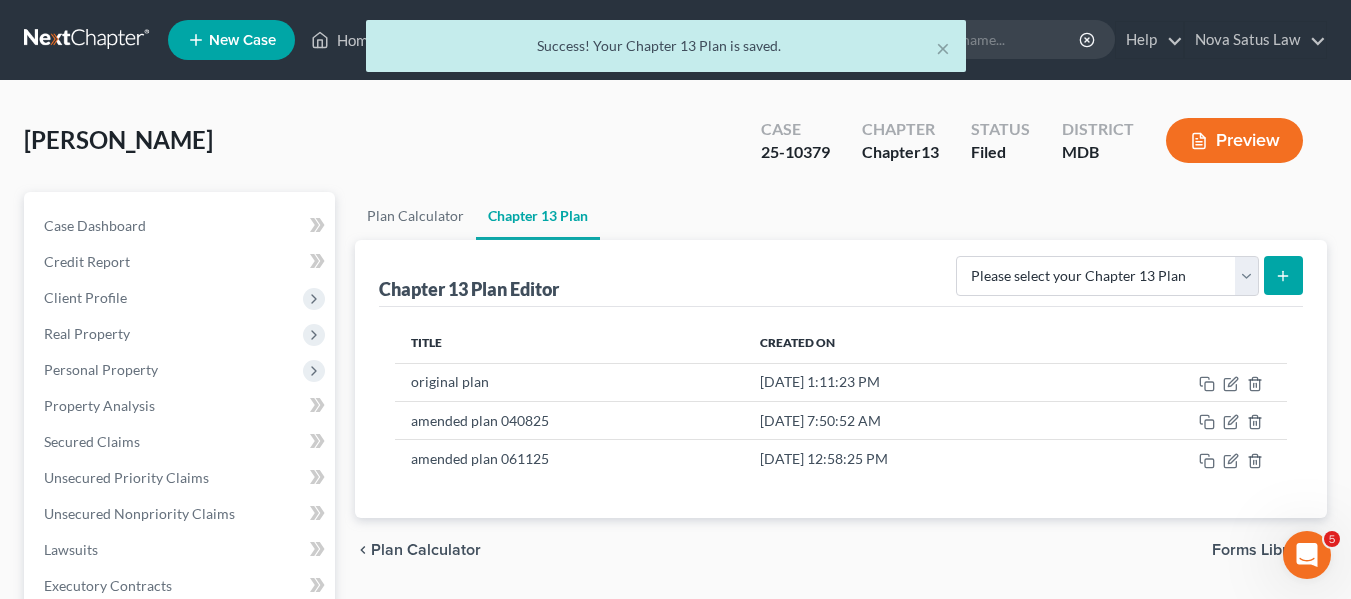 click on "×                     Success! Your Chapter 13 Plan is saved." at bounding box center (665, 51) 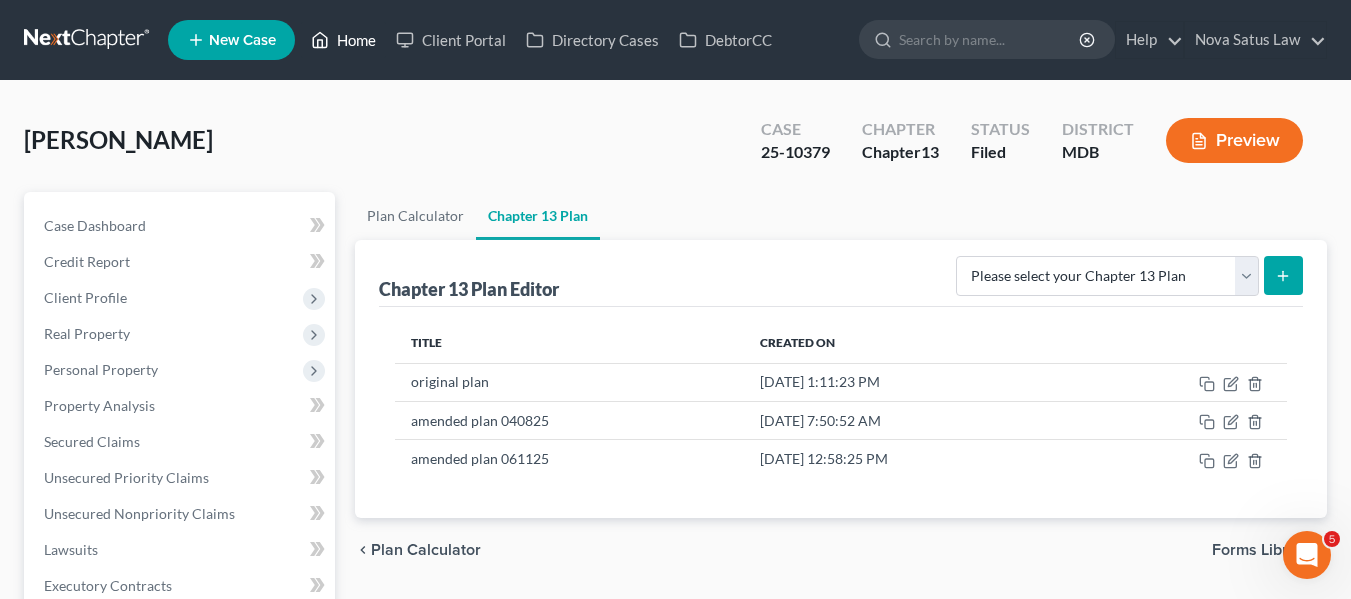 click on "Home" at bounding box center [343, 40] 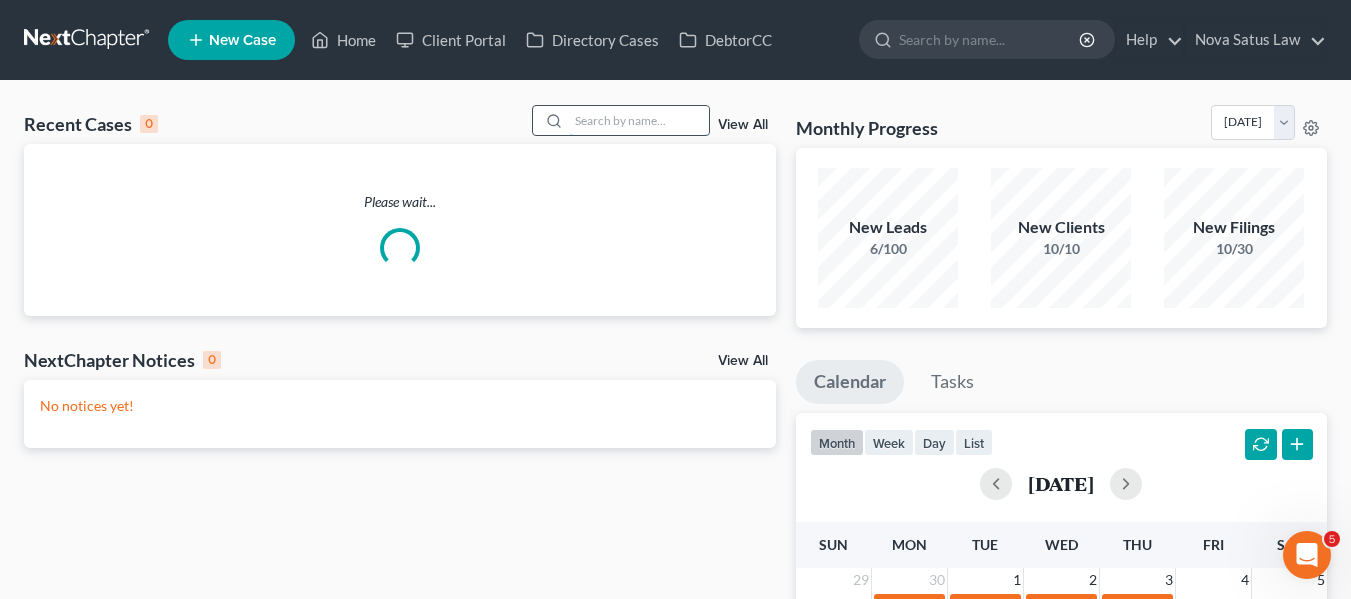 click at bounding box center (639, 120) 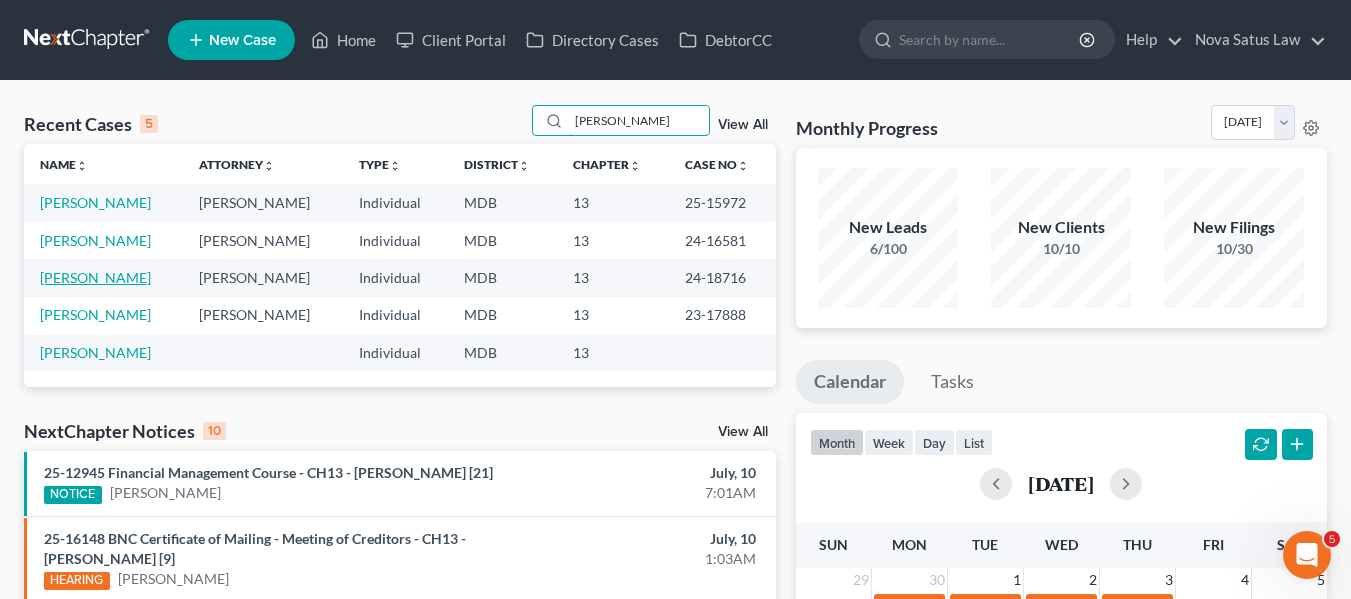type on "[PERSON_NAME]" 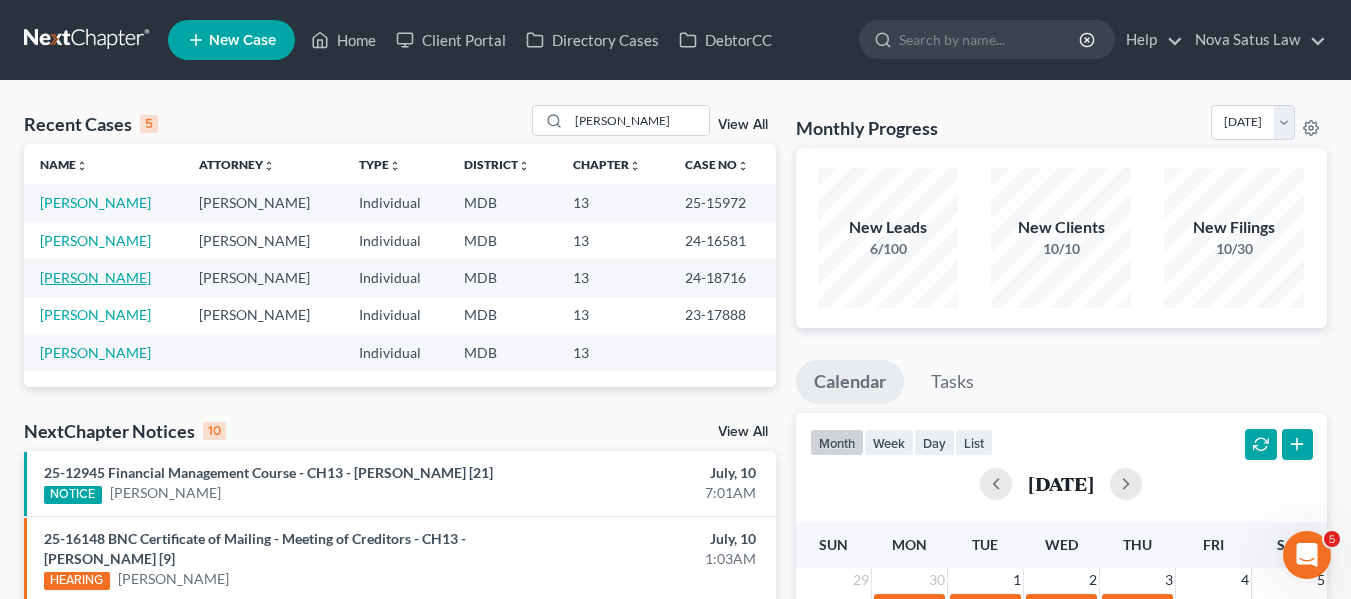 click on "[PERSON_NAME]" at bounding box center [95, 277] 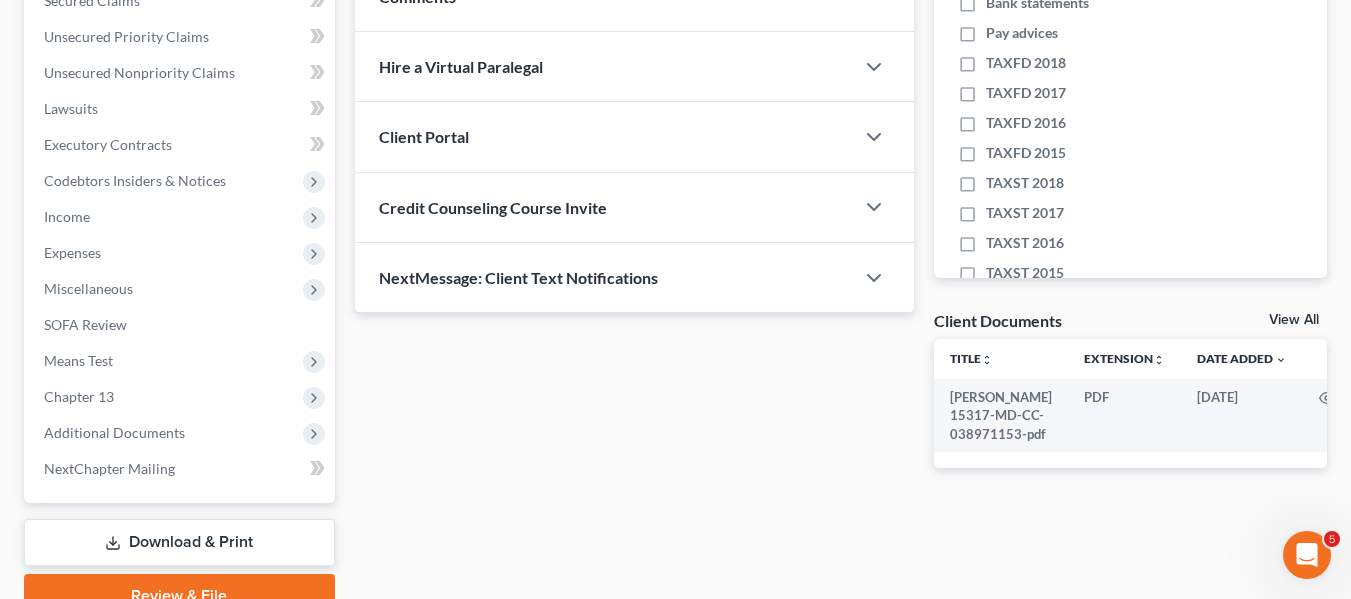 scroll, scrollTop: 536, scrollLeft: 0, axis: vertical 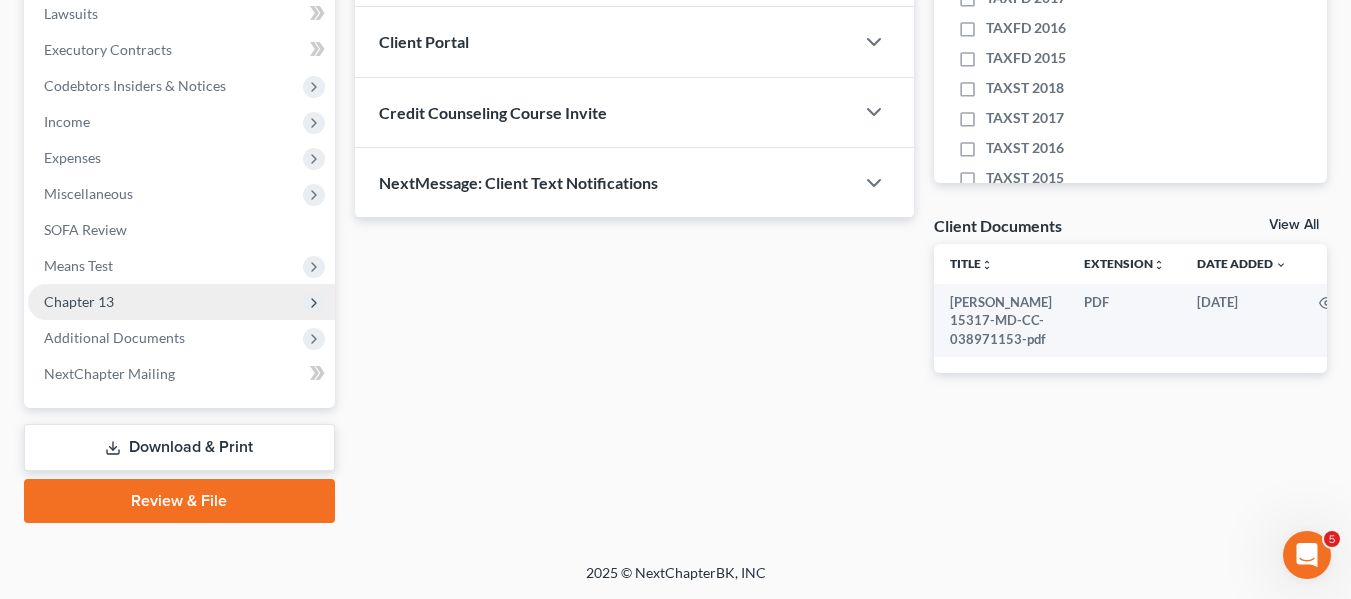 click on "Chapter 13" at bounding box center [79, 301] 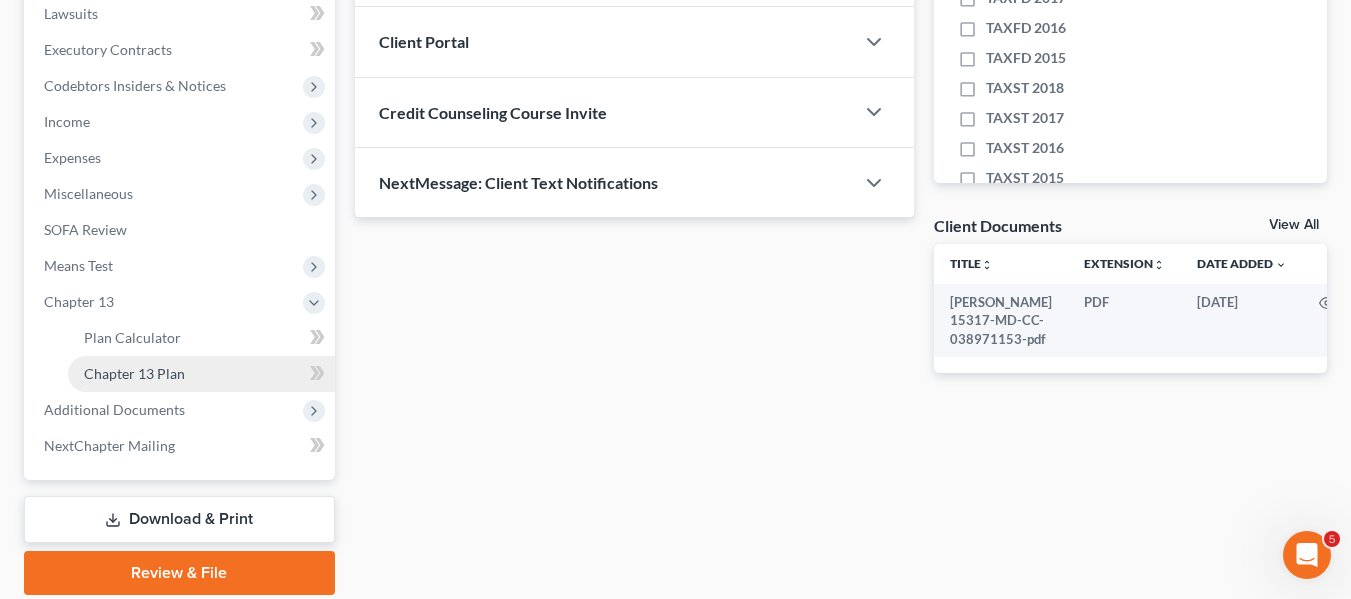 click on "Chapter 13 Plan" at bounding box center (134, 373) 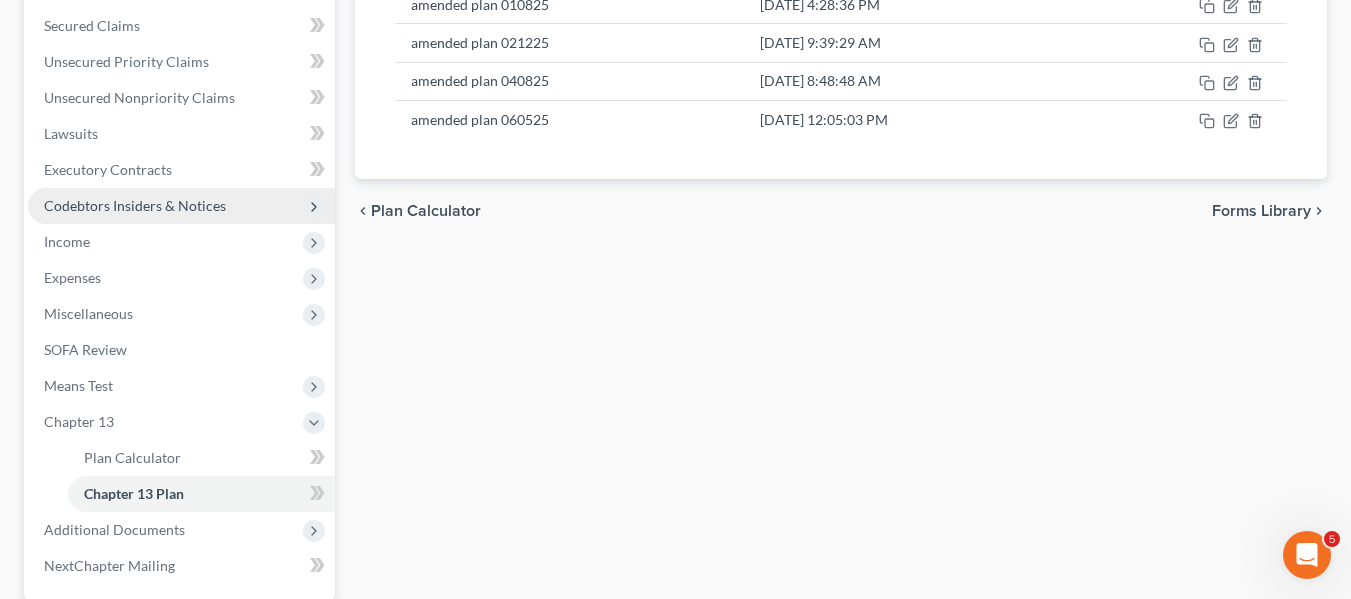 scroll, scrollTop: 0, scrollLeft: 0, axis: both 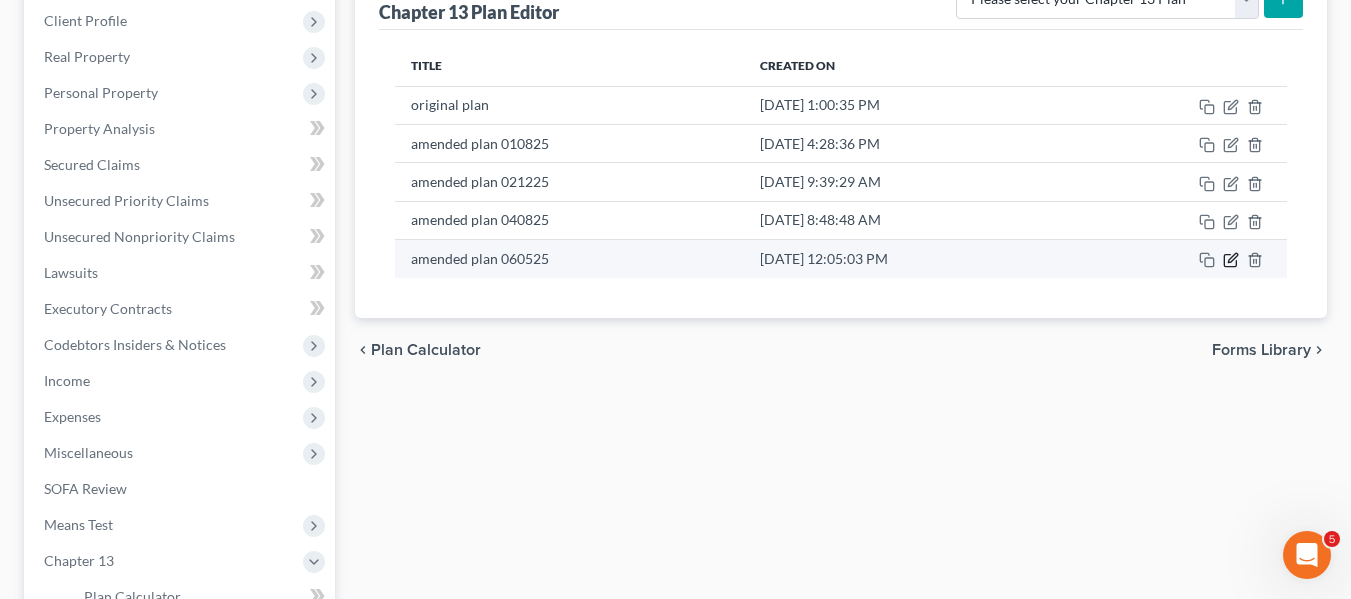 click 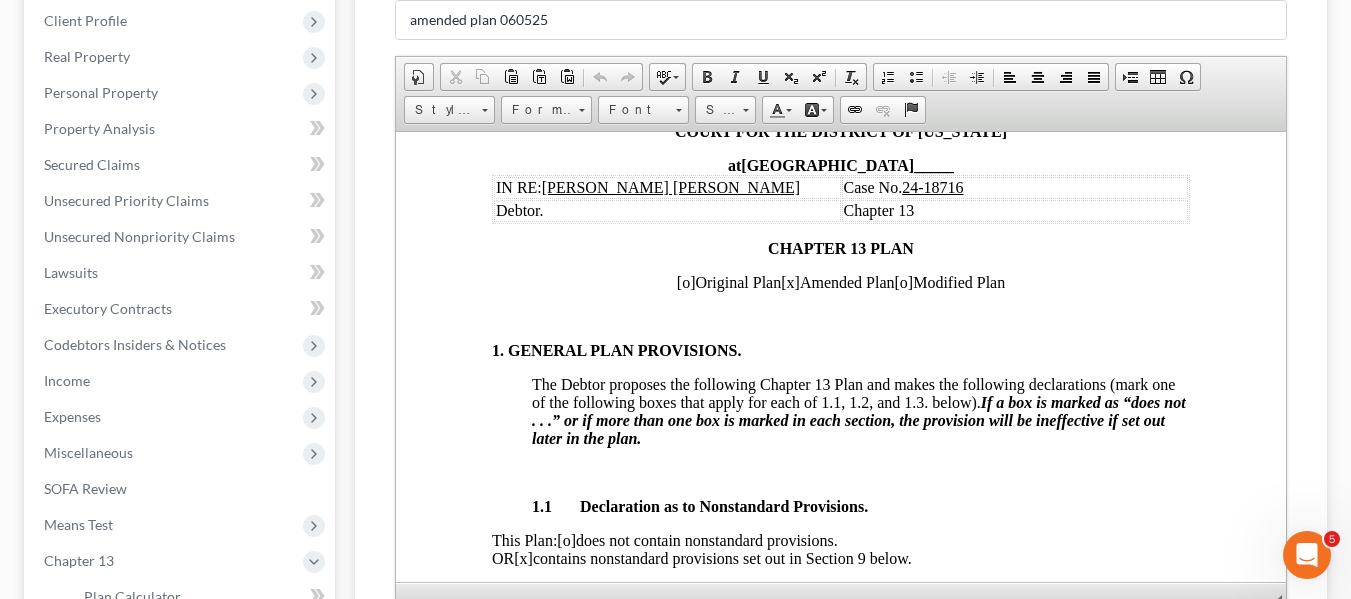 scroll, scrollTop: 174, scrollLeft: 0, axis: vertical 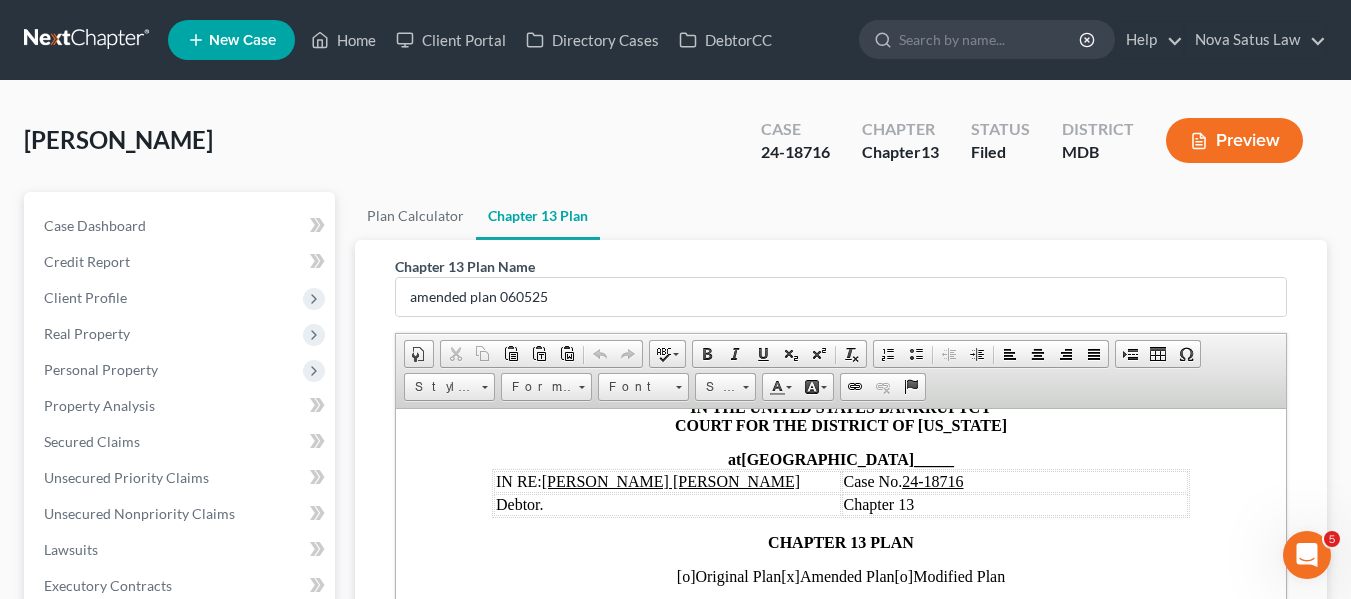 click on "Chapter 13 Plan" at bounding box center (538, 216) 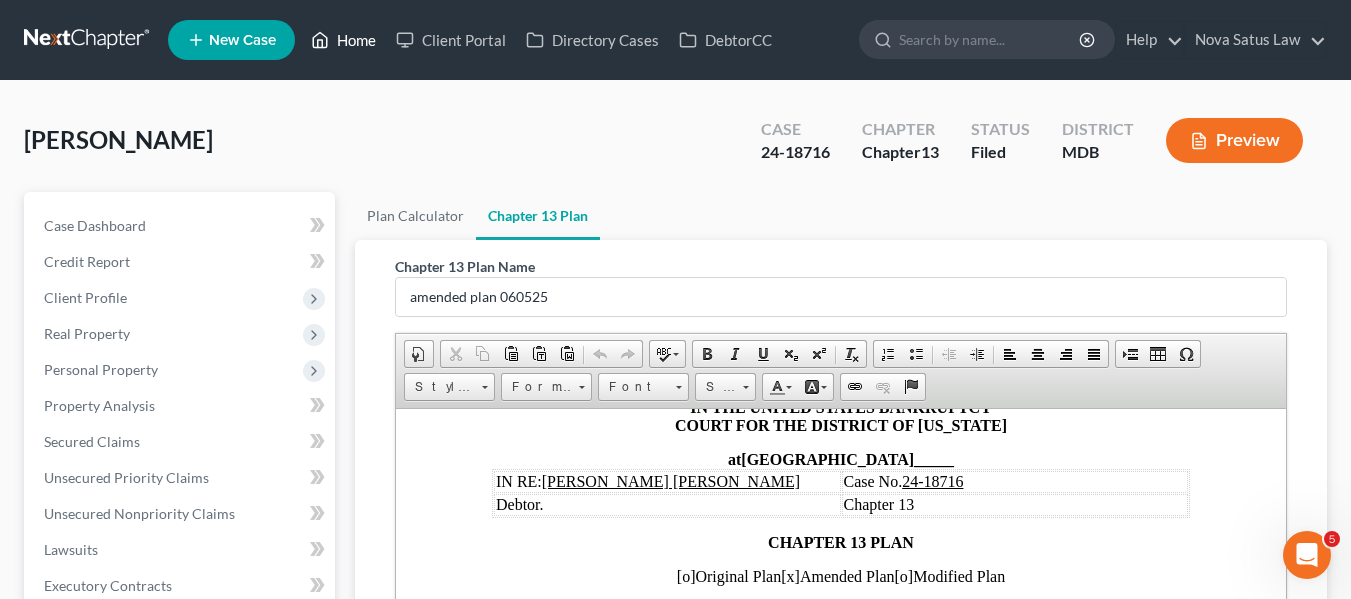 click on "Home" at bounding box center [343, 40] 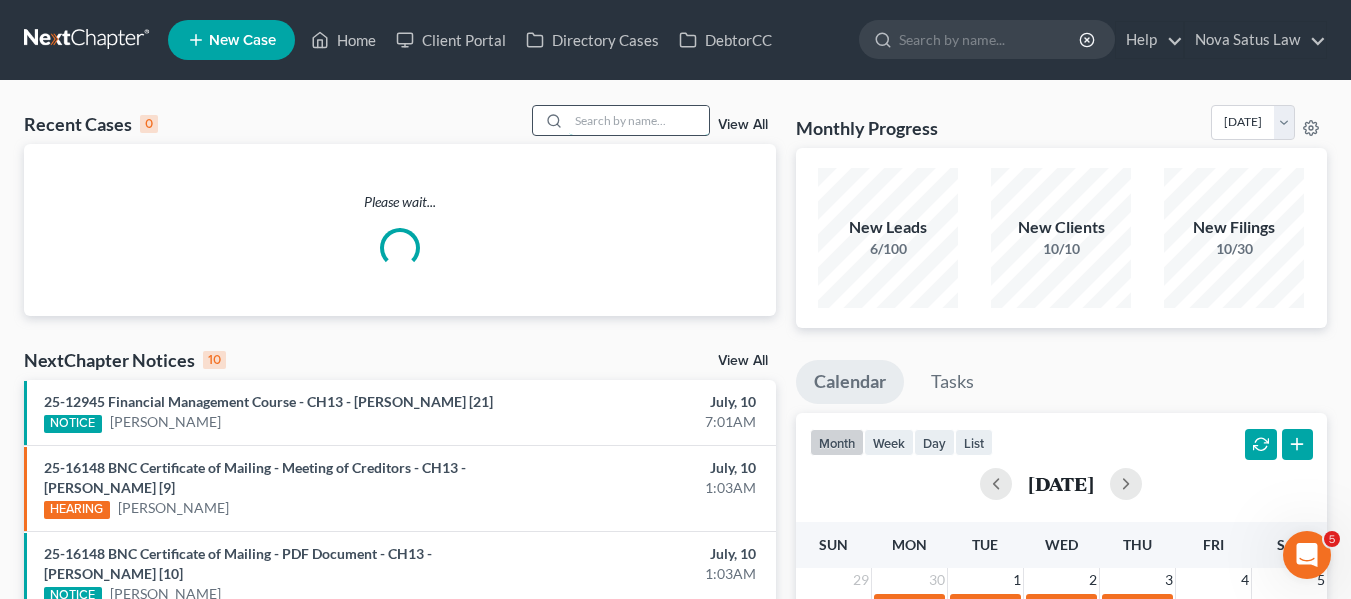 click at bounding box center (639, 120) 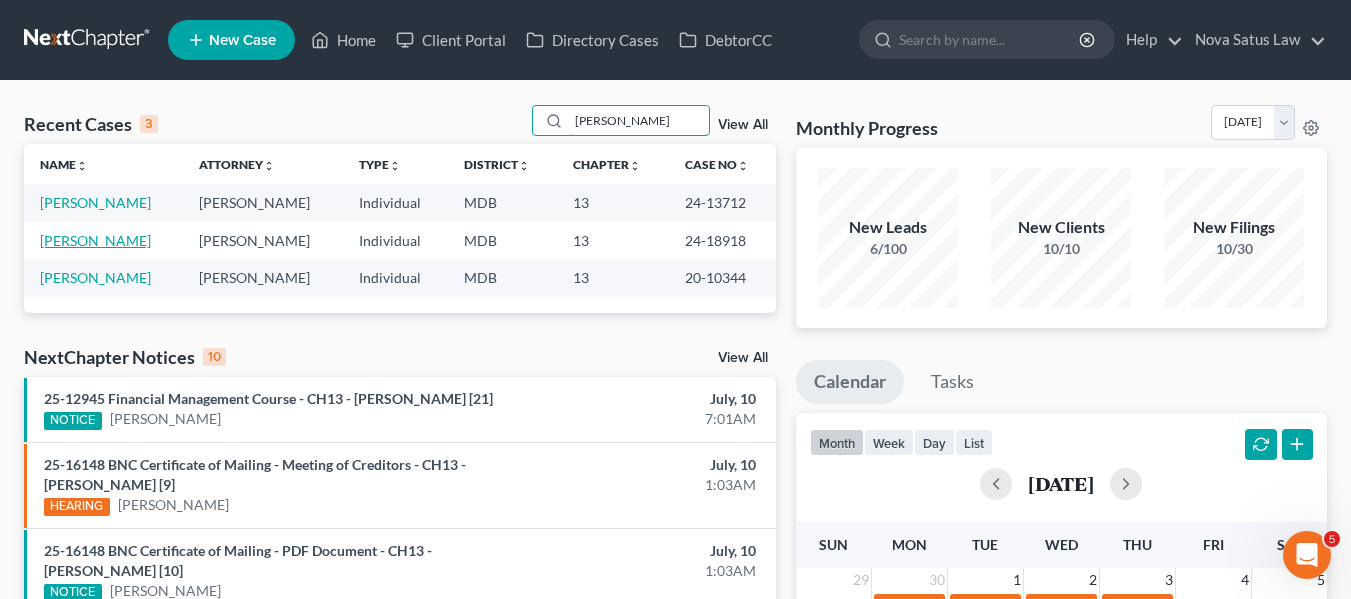 type on "[PERSON_NAME]" 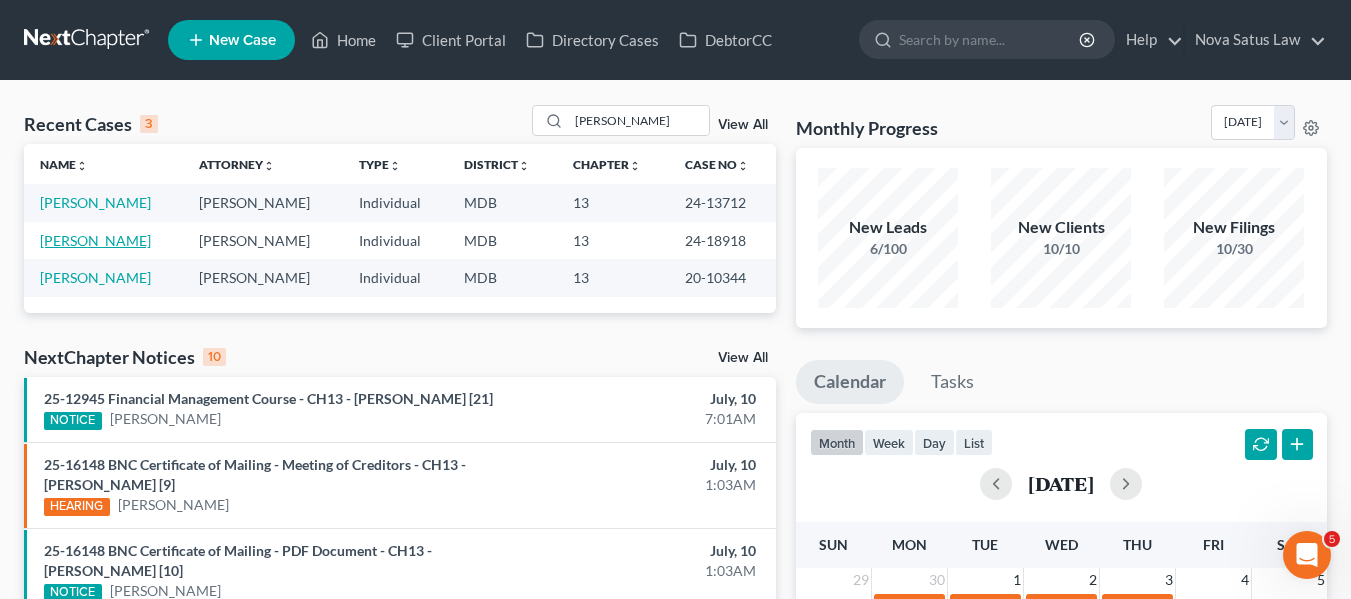 click on "[PERSON_NAME]" at bounding box center (95, 240) 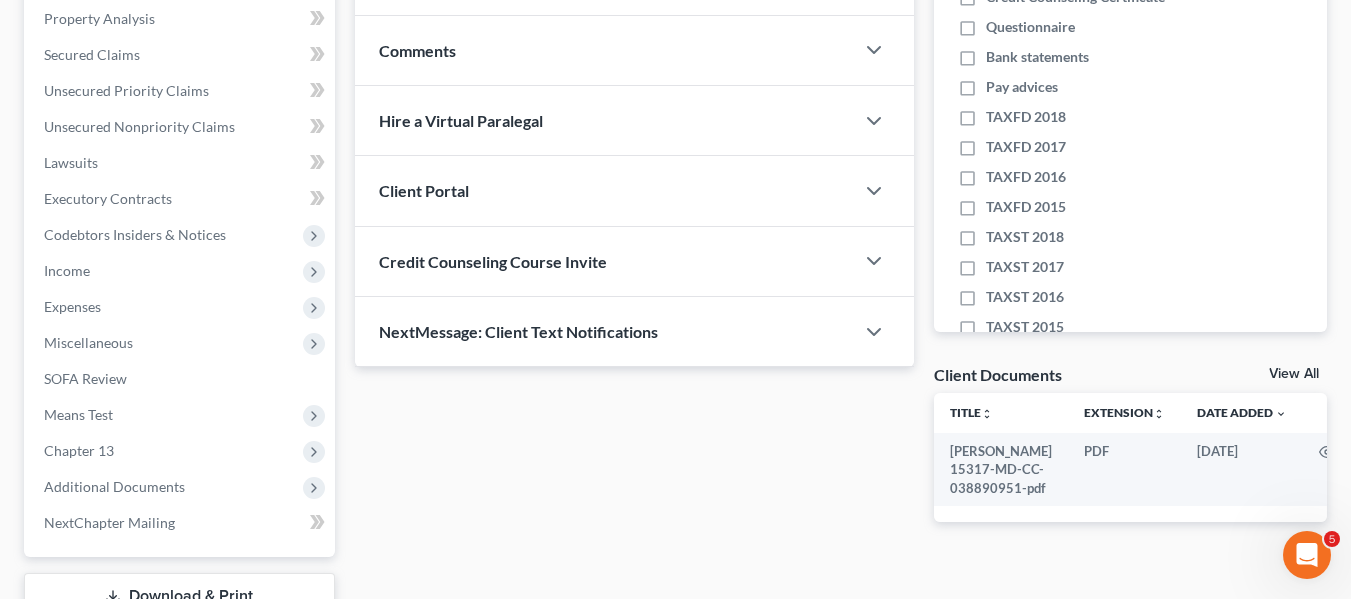 scroll, scrollTop: 536, scrollLeft: 0, axis: vertical 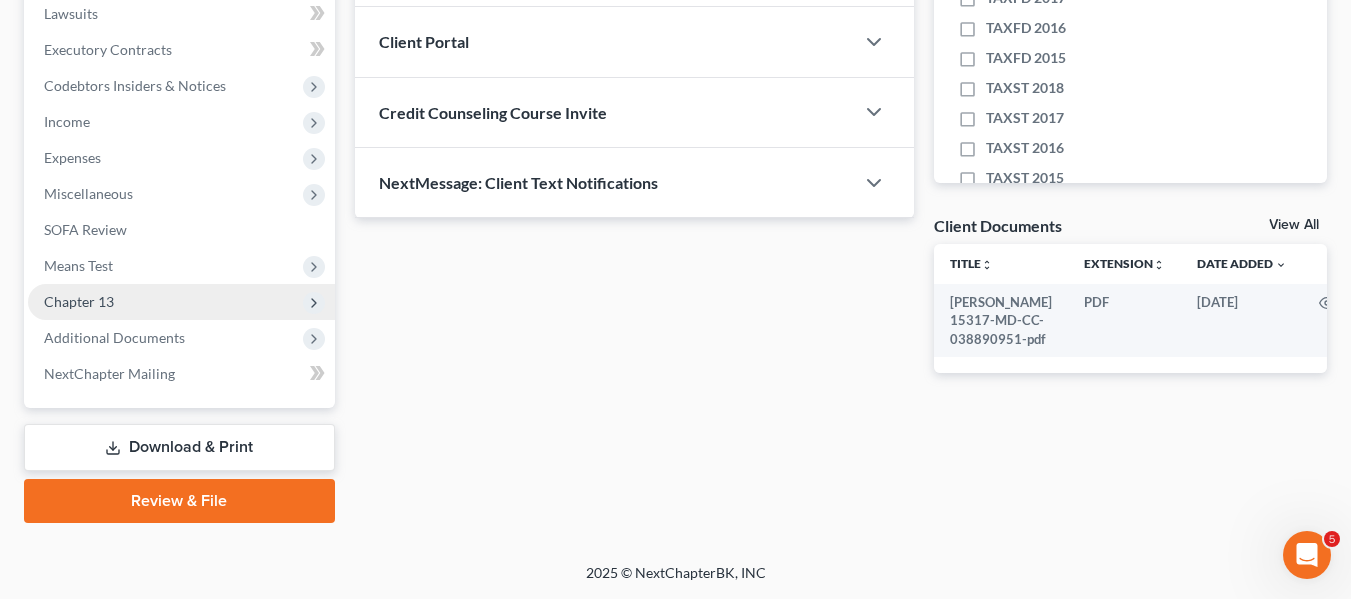 click on "Chapter 13" at bounding box center [181, 302] 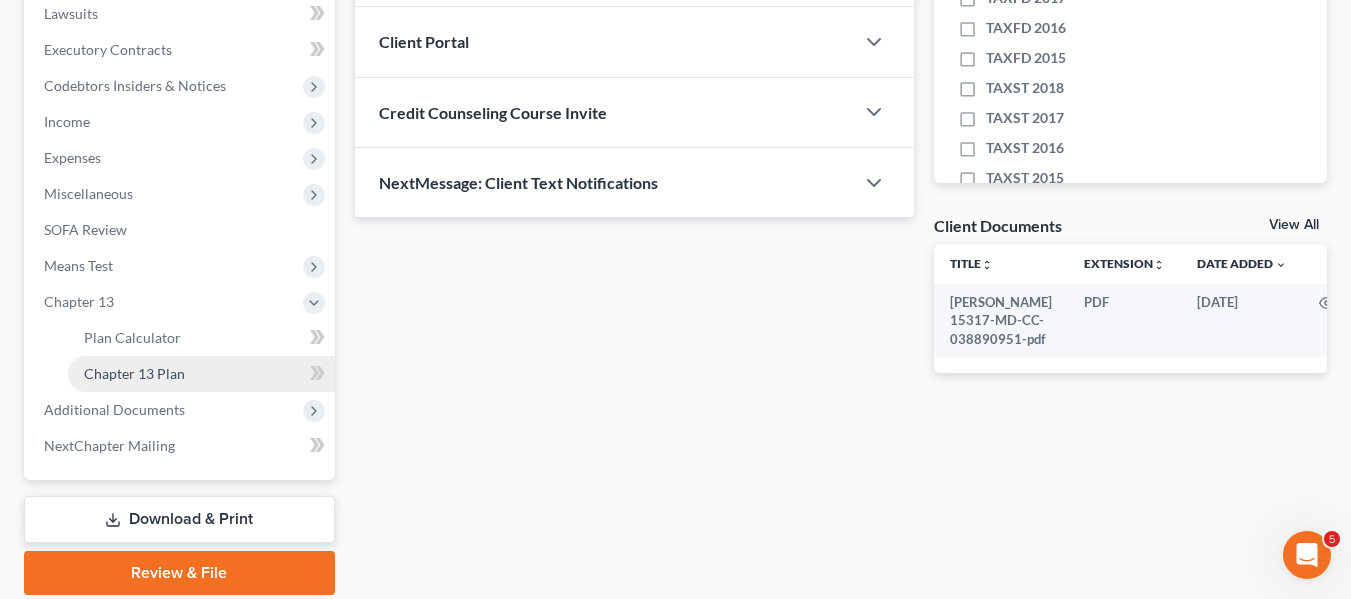 click on "Chapter 13 Plan" at bounding box center [201, 374] 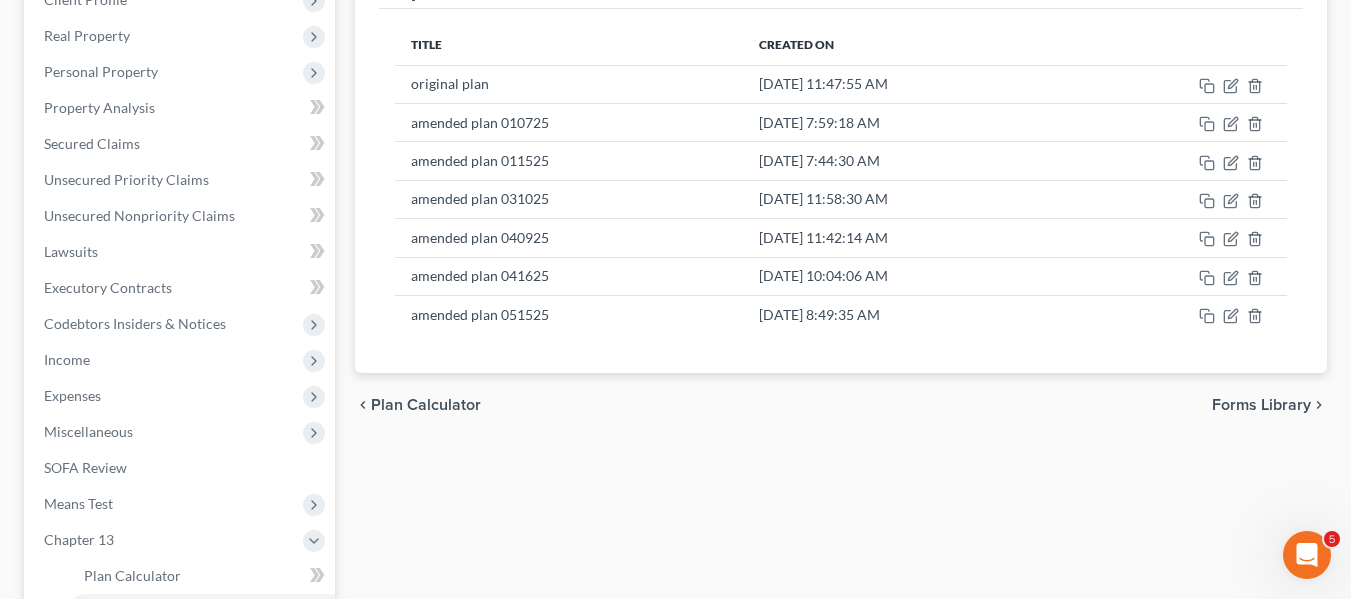 scroll, scrollTop: 299, scrollLeft: 0, axis: vertical 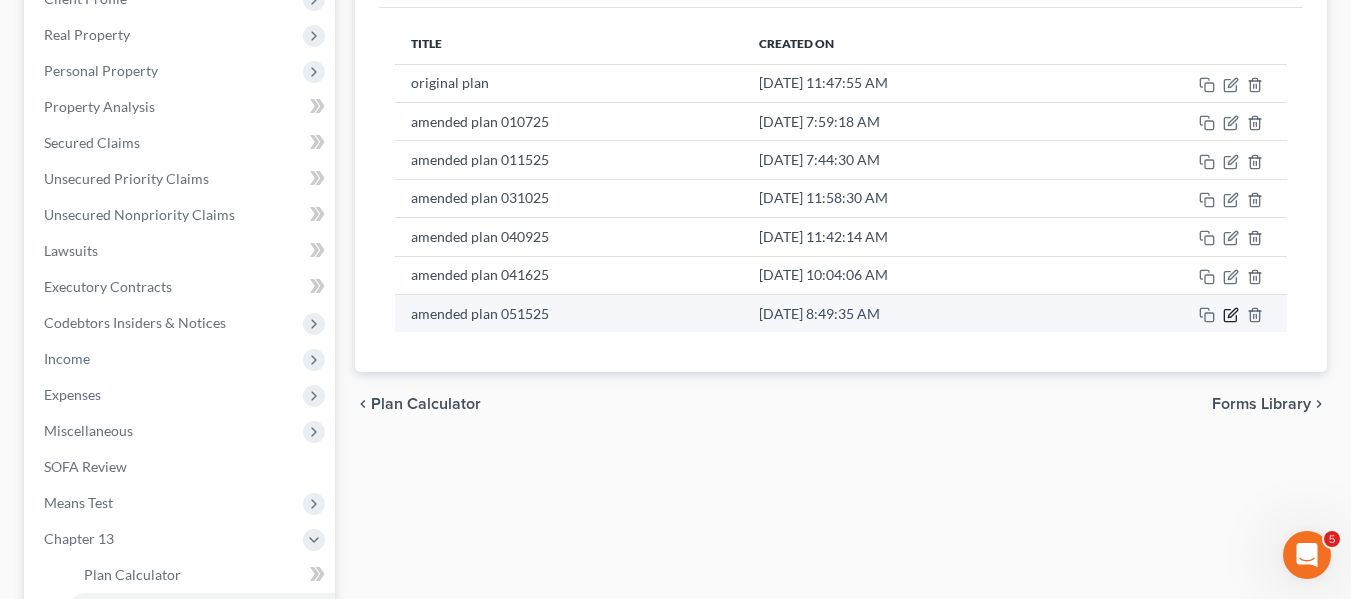 click 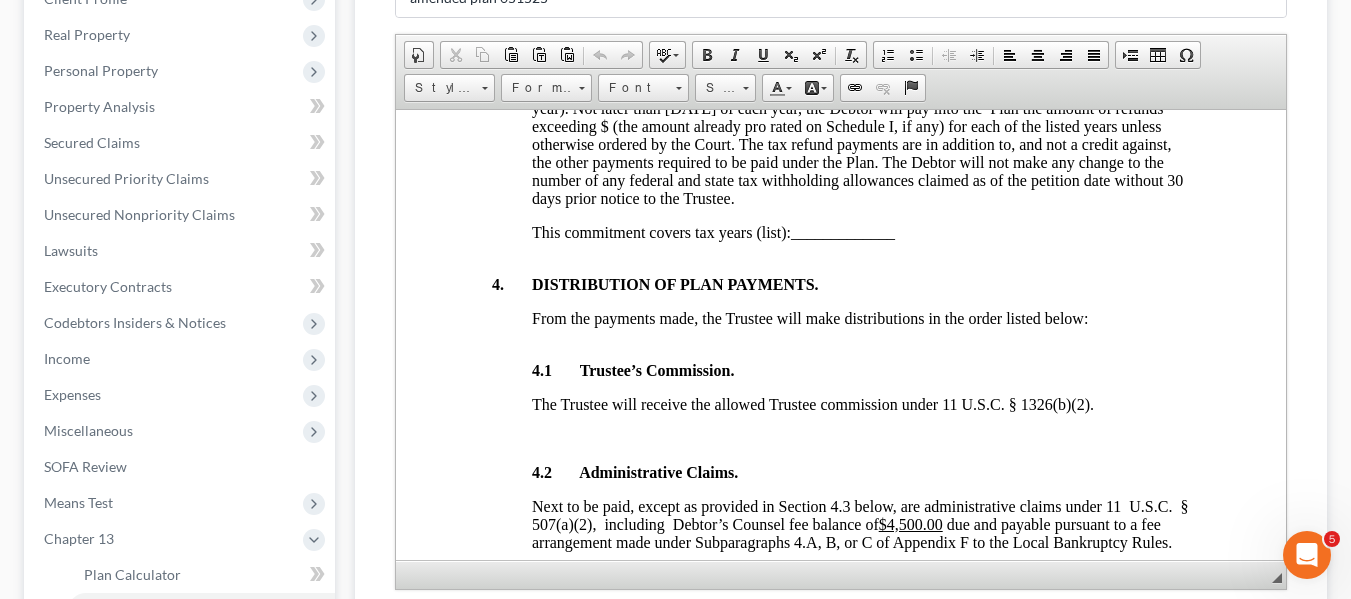 scroll, scrollTop: 2165, scrollLeft: 0, axis: vertical 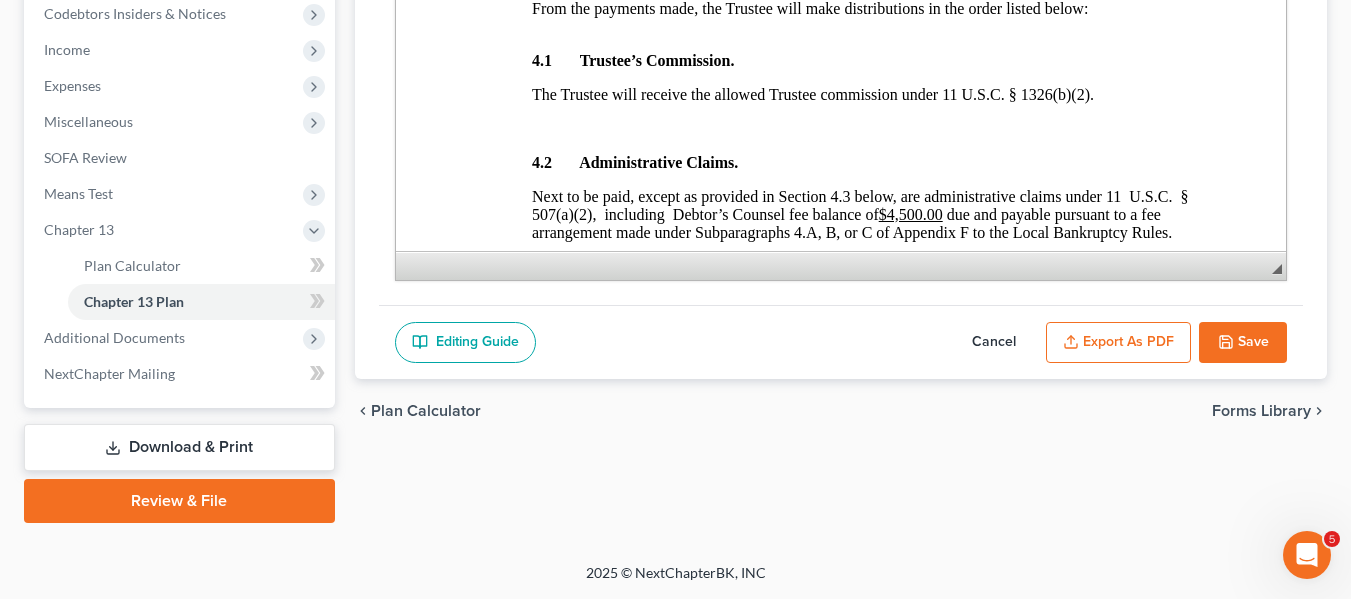 click 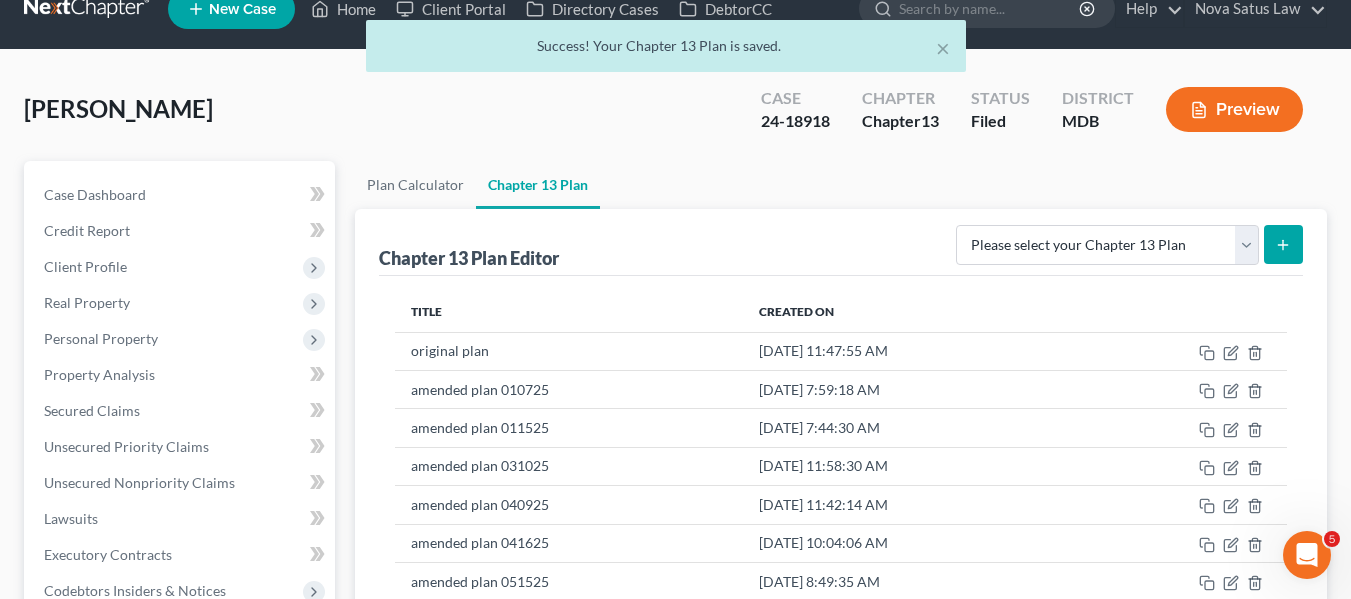 scroll, scrollTop: 0, scrollLeft: 0, axis: both 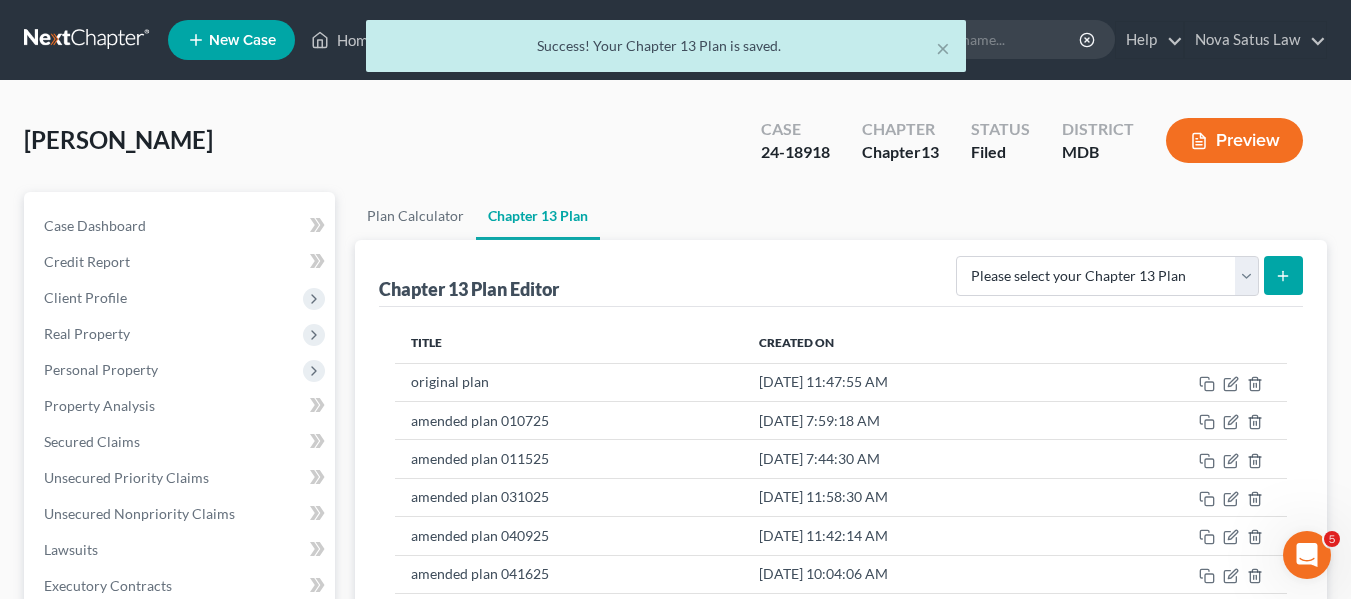 click on "×                     Success! Your Chapter 13 Plan is saved." at bounding box center (665, 51) 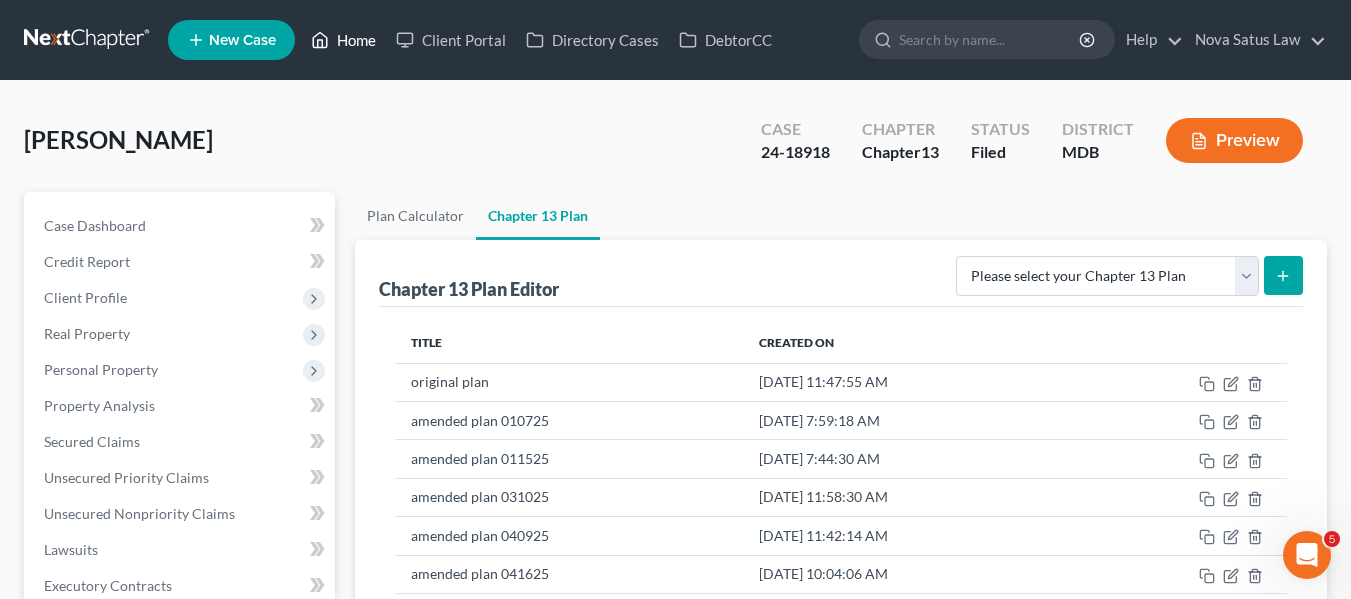 click on "Home" at bounding box center [343, 40] 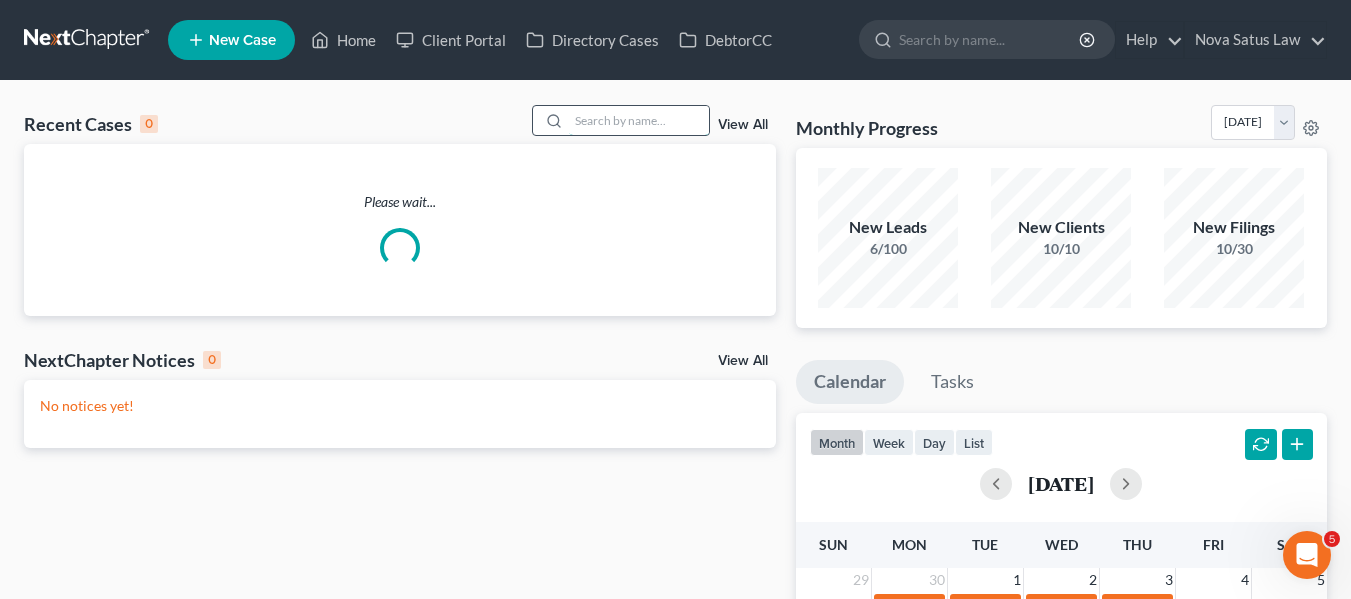 click at bounding box center [639, 120] 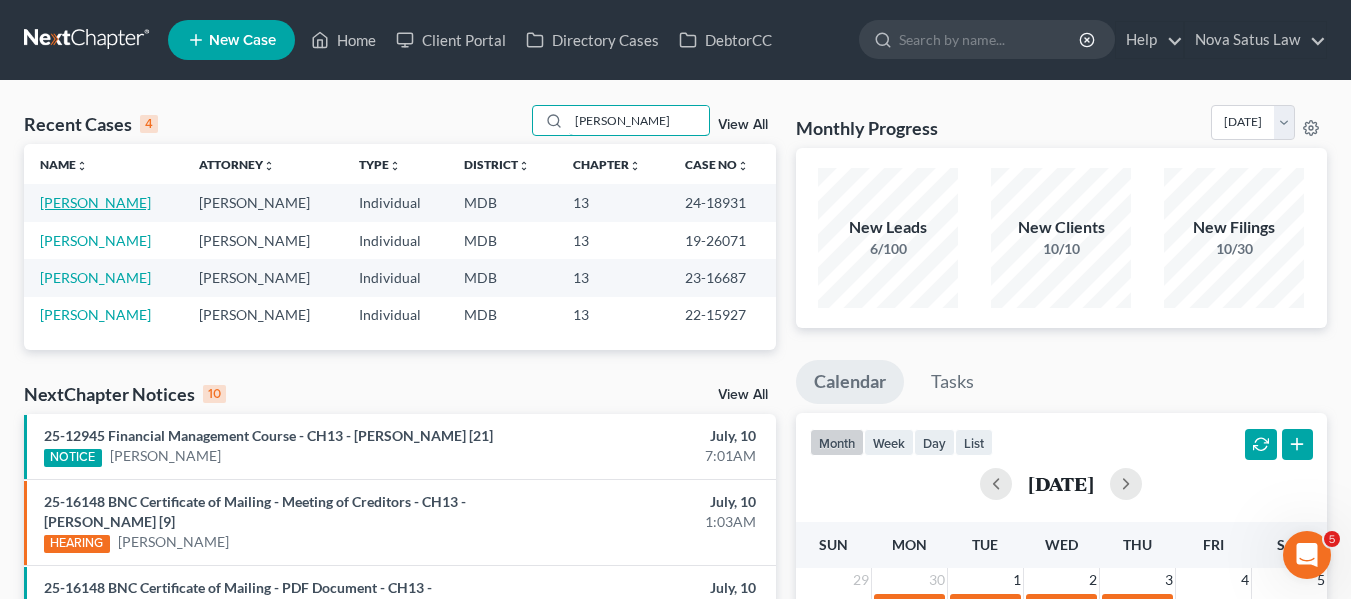 type on "[PERSON_NAME]" 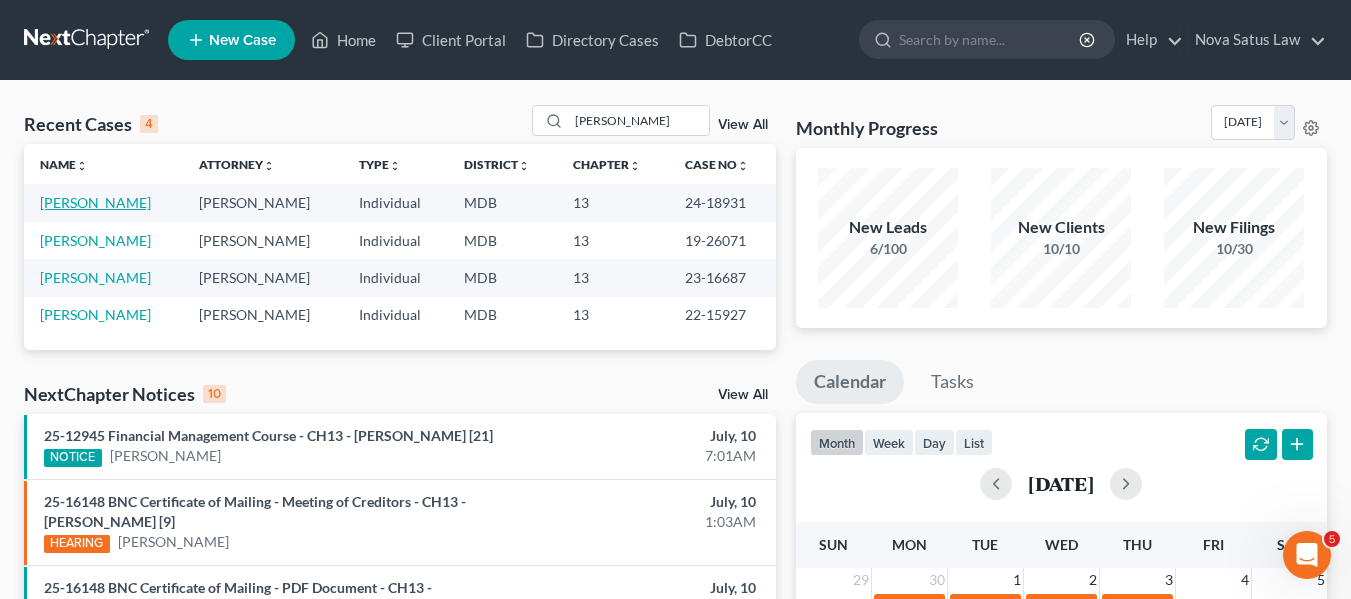 click on "[PERSON_NAME]" at bounding box center [95, 202] 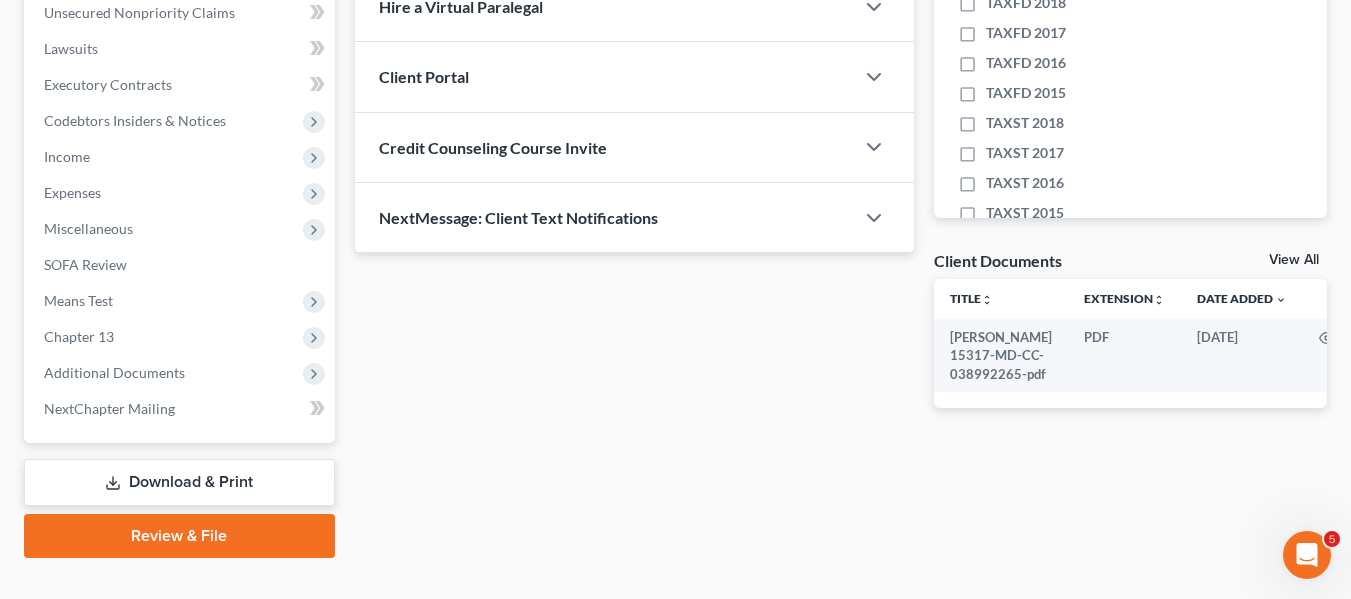 scroll, scrollTop: 536, scrollLeft: 0, axis: vertical 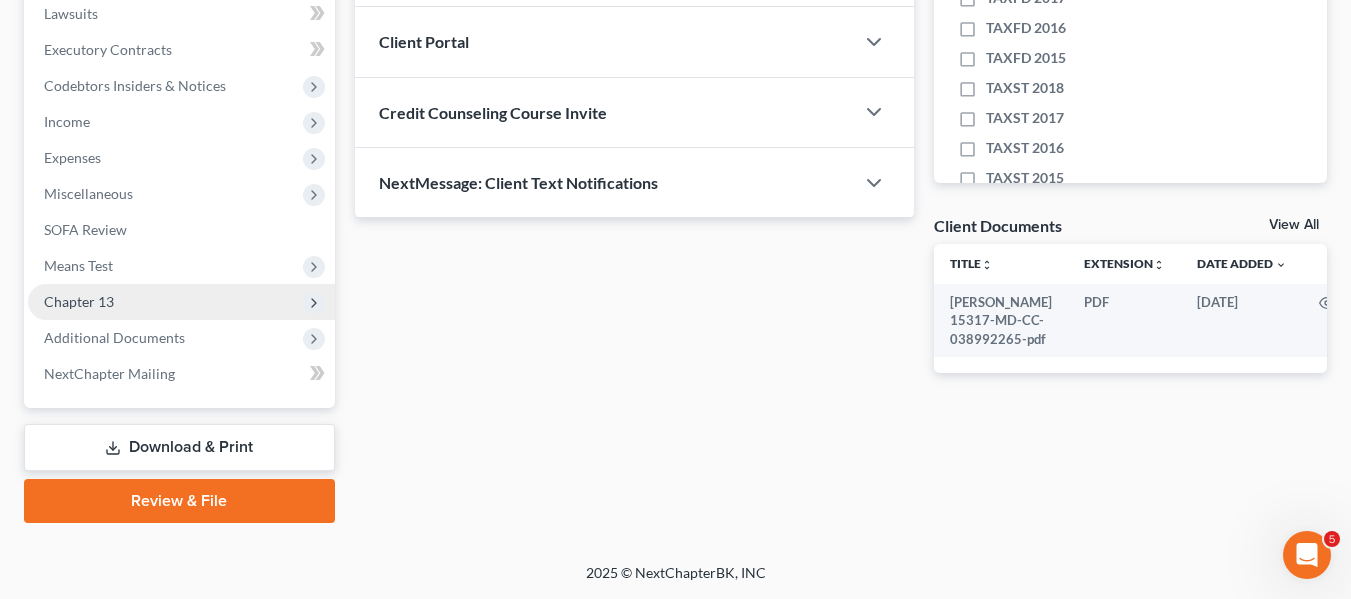 click on "Chapter 13" at bounding box center [79, 301] 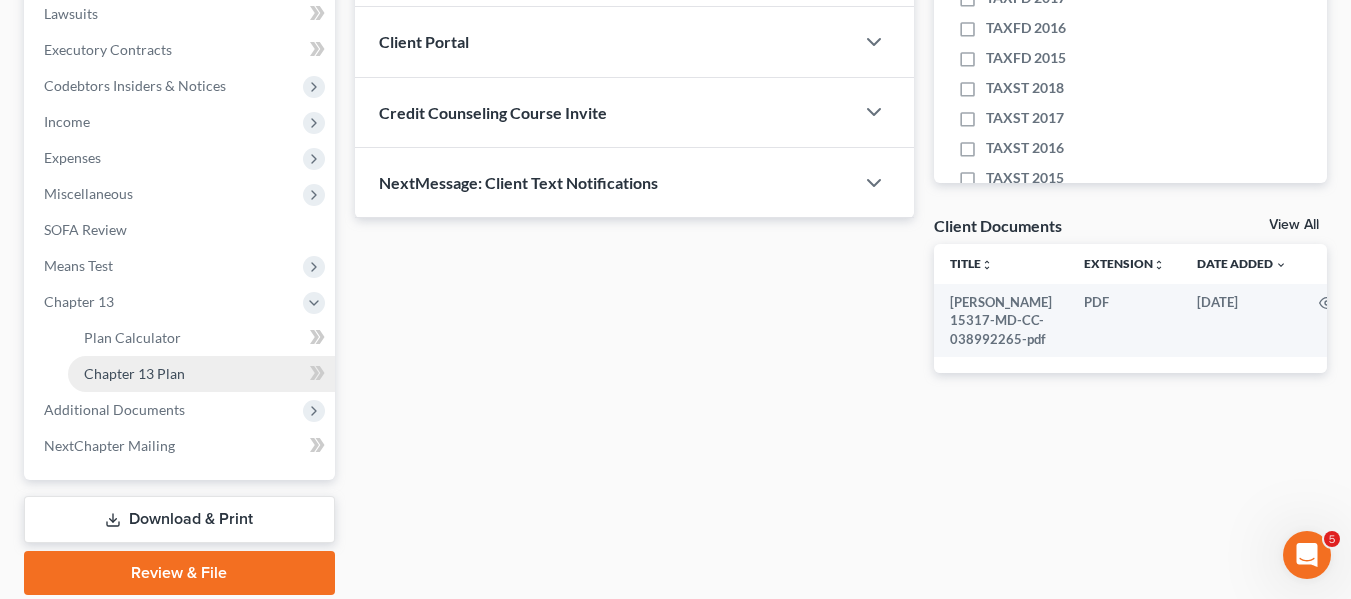 click on "Chapter 13 Plan" at bounding box center [134, 373] 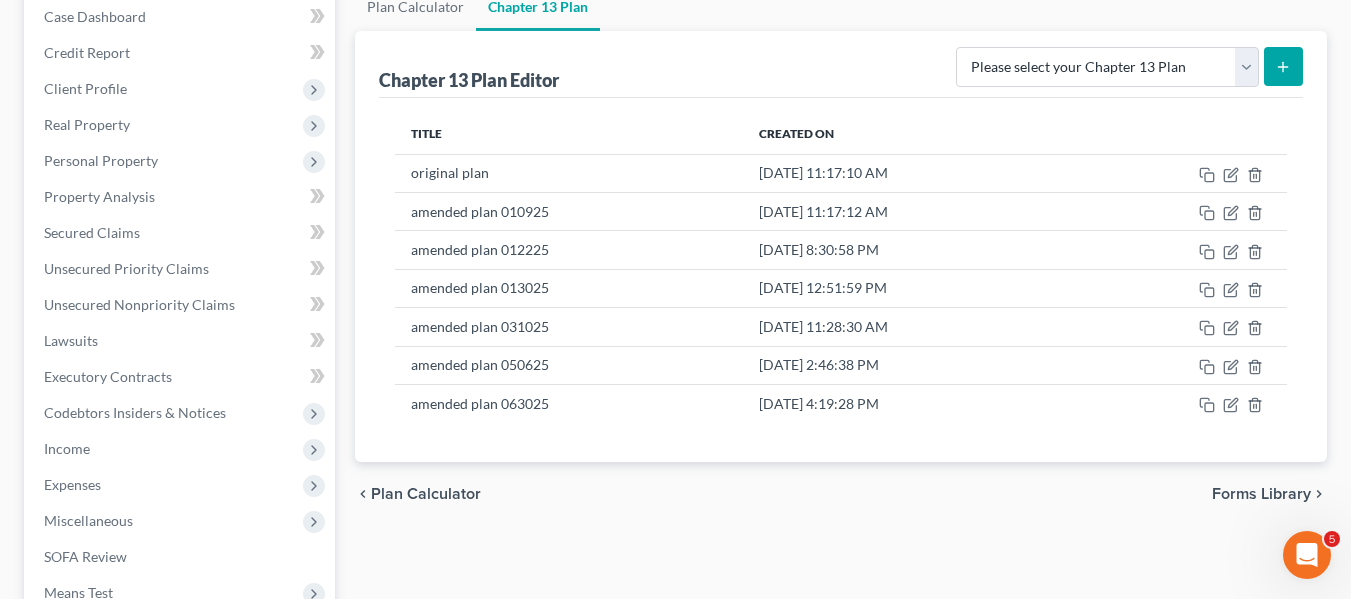 scroll, scrollTop: 210, scrollLeft: 0, axis: vertical 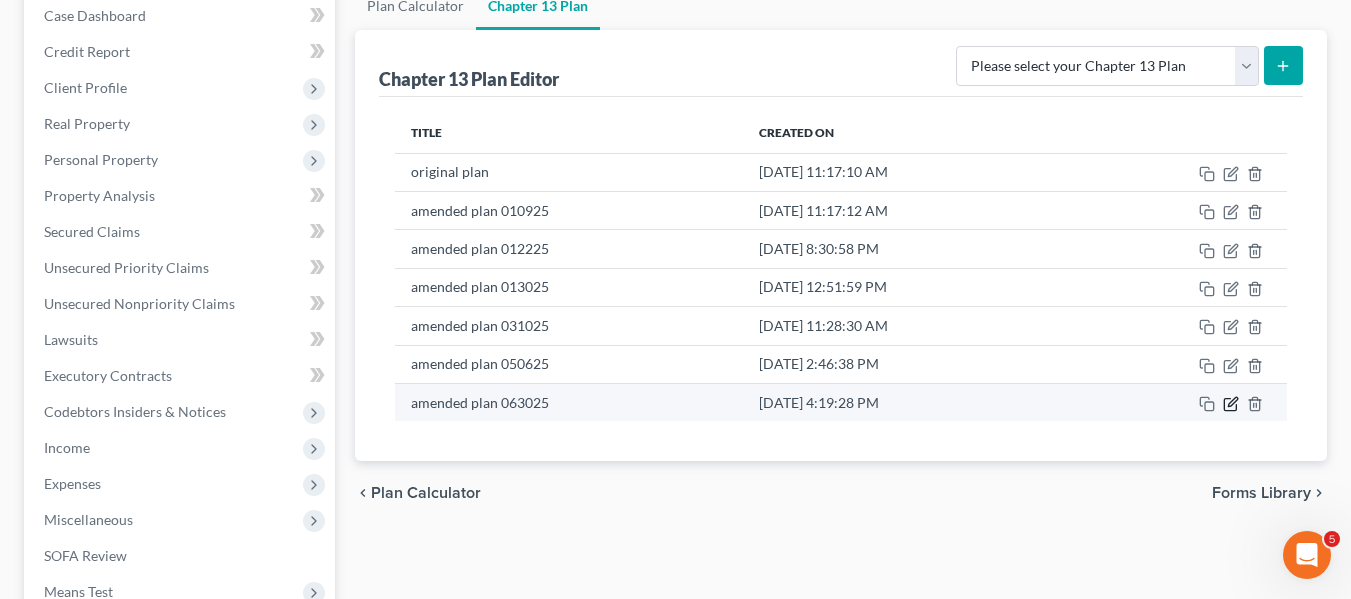 click 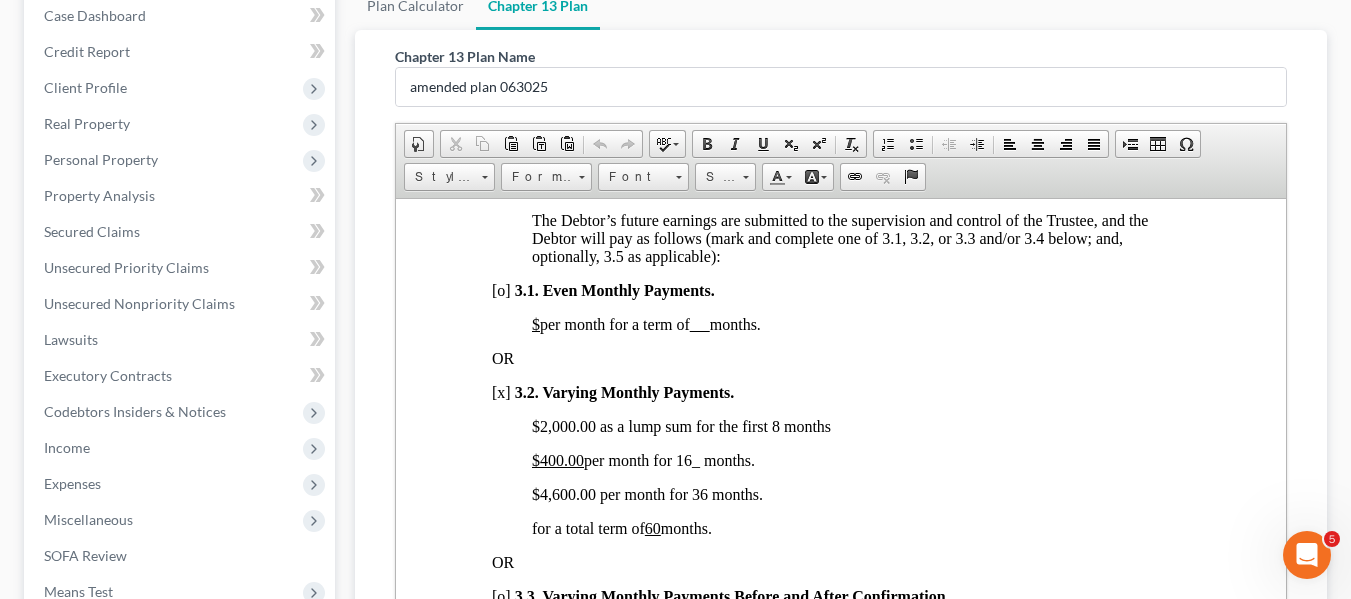 scroll, scrollTop: 1441, scrollLeft: 0, axis: vertical 